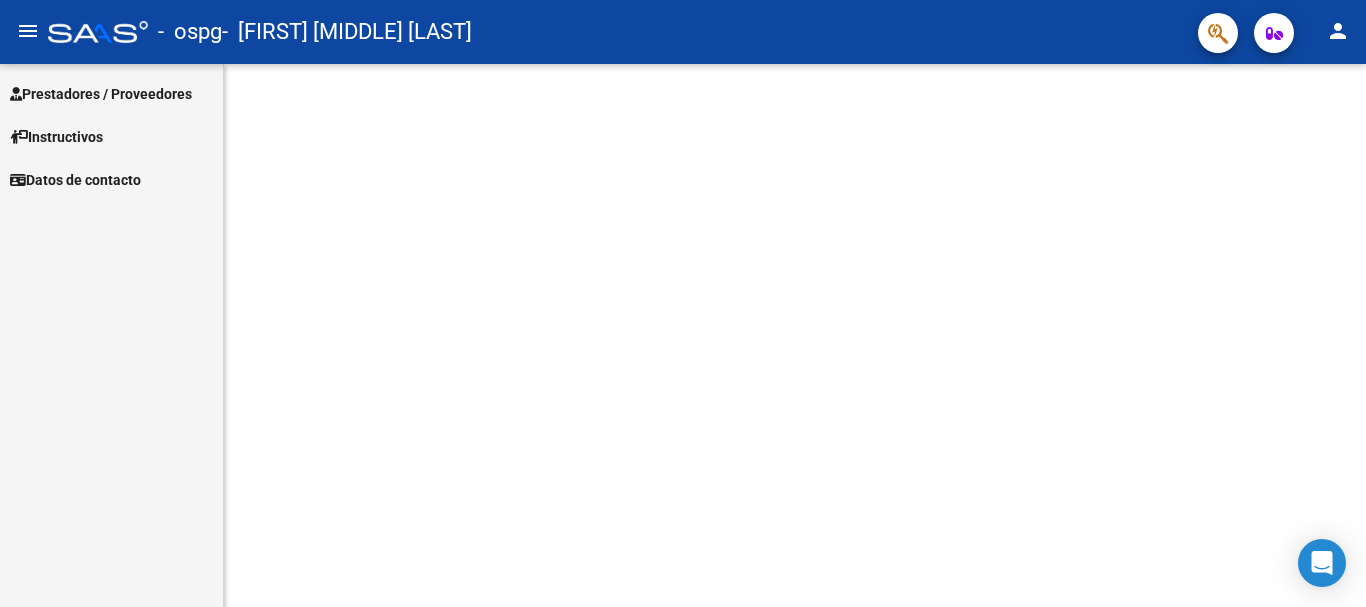 scroll, scrollTop: 0, scrollLeft: 0, axis: both 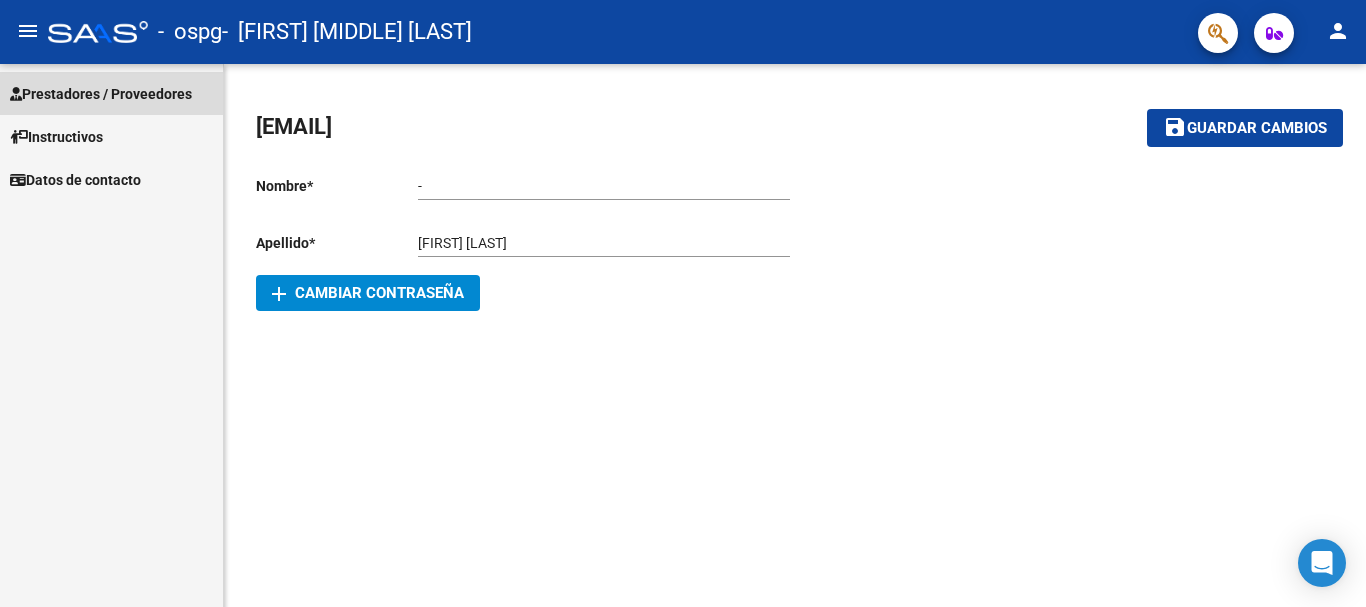 click on "Prestadores / Proveedores" at bounding box center (101, 94) 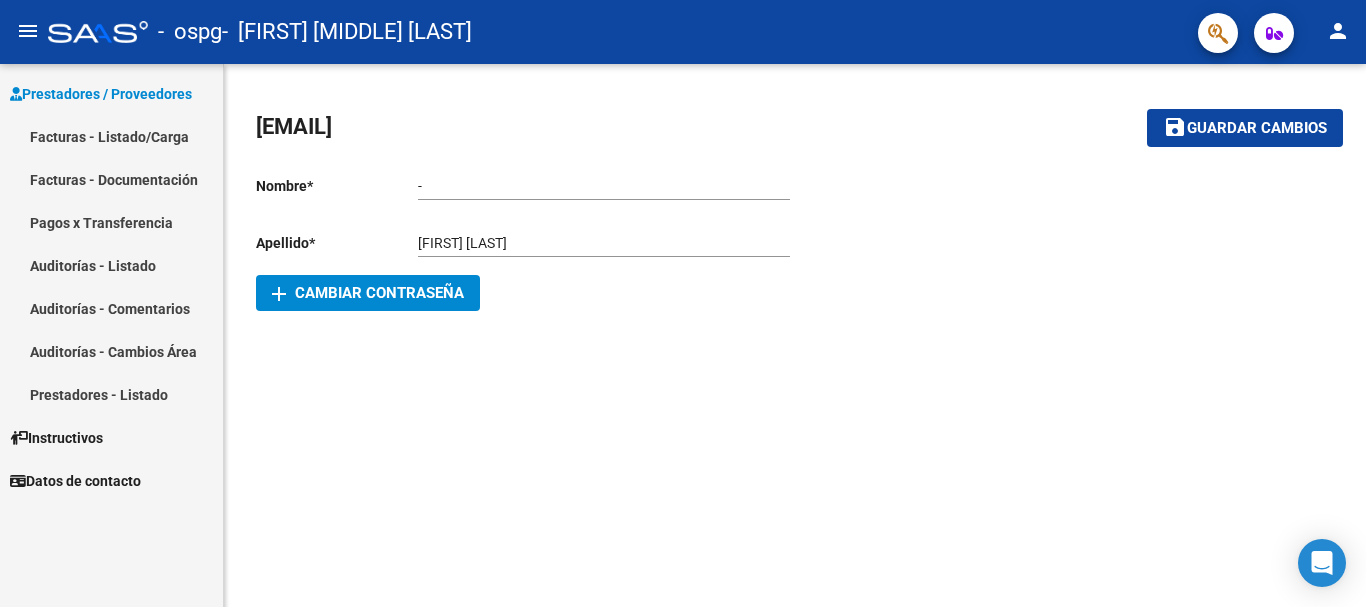 click on "Facturas - Listado/Carga" at bounding box center [111, 136] 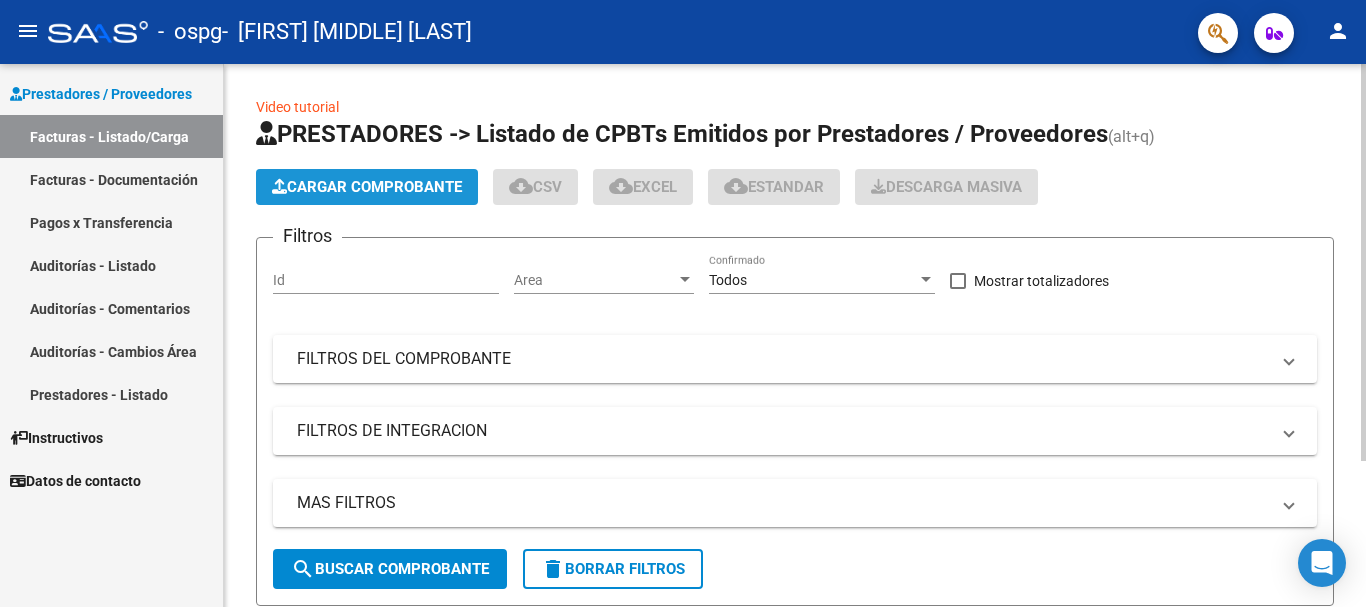 click on "Cargar Comprobante" 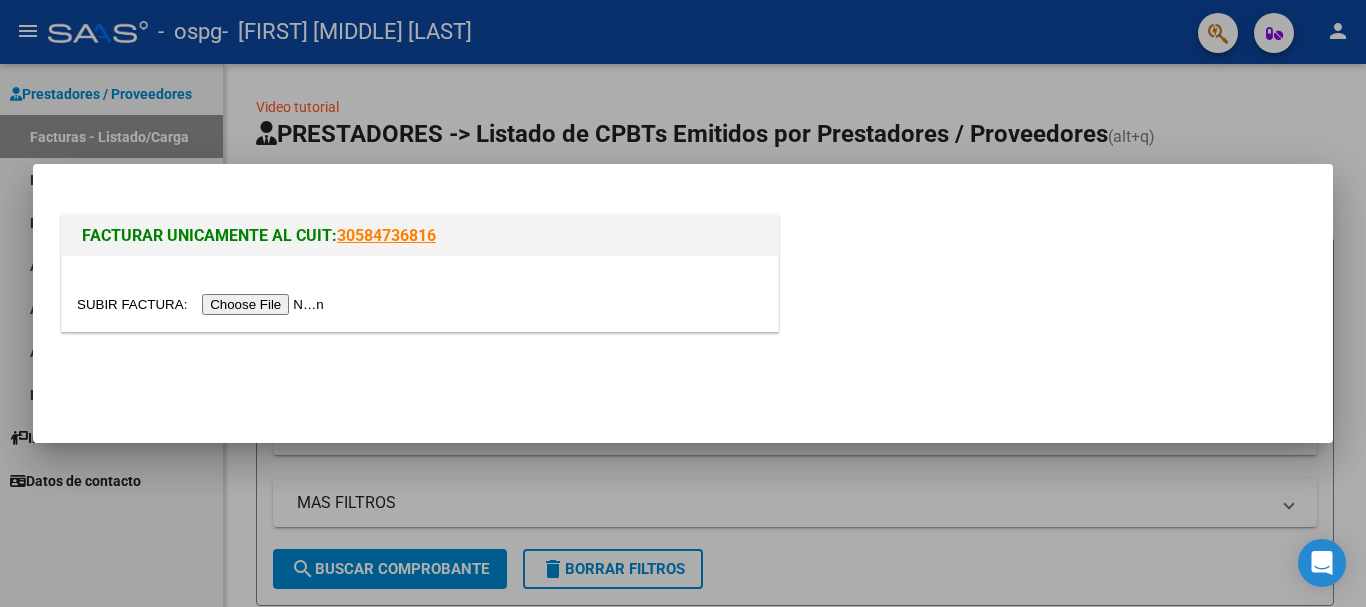 click at bounding box center (203, 304) 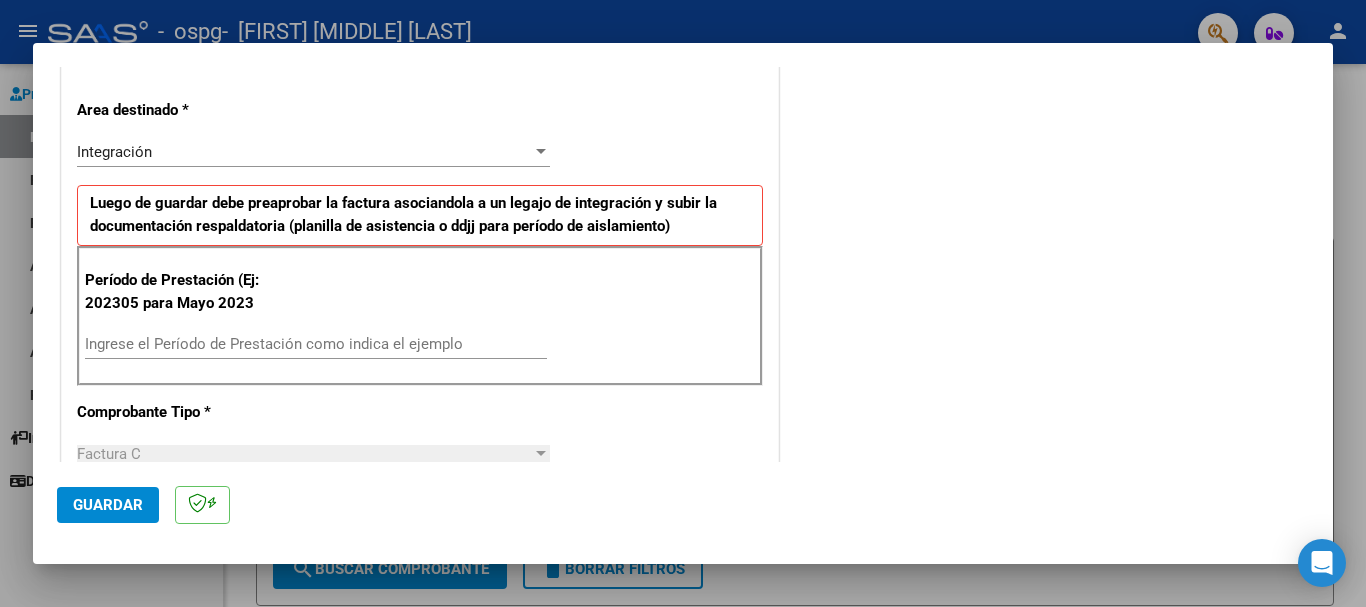 scroll, scrollTop: 436, scrollLeft: 0, axis: vertical 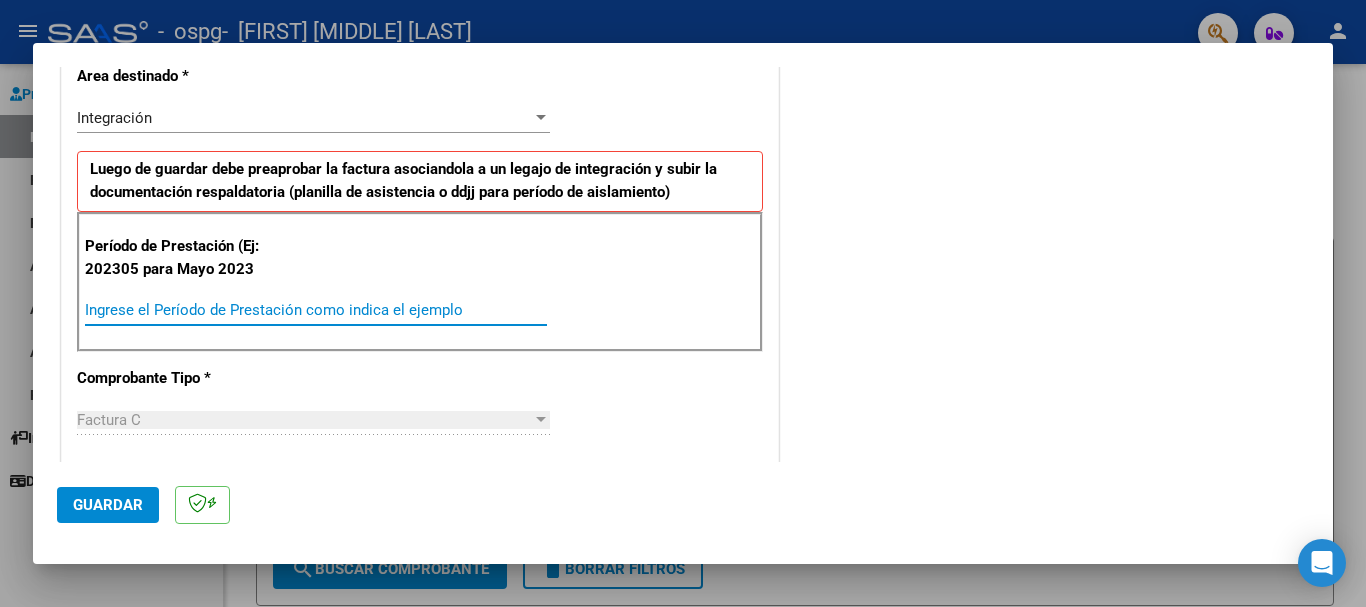 click on "Ingrese el Período de Prestación como indica el ejemplo" at bounding box center (316, 310) 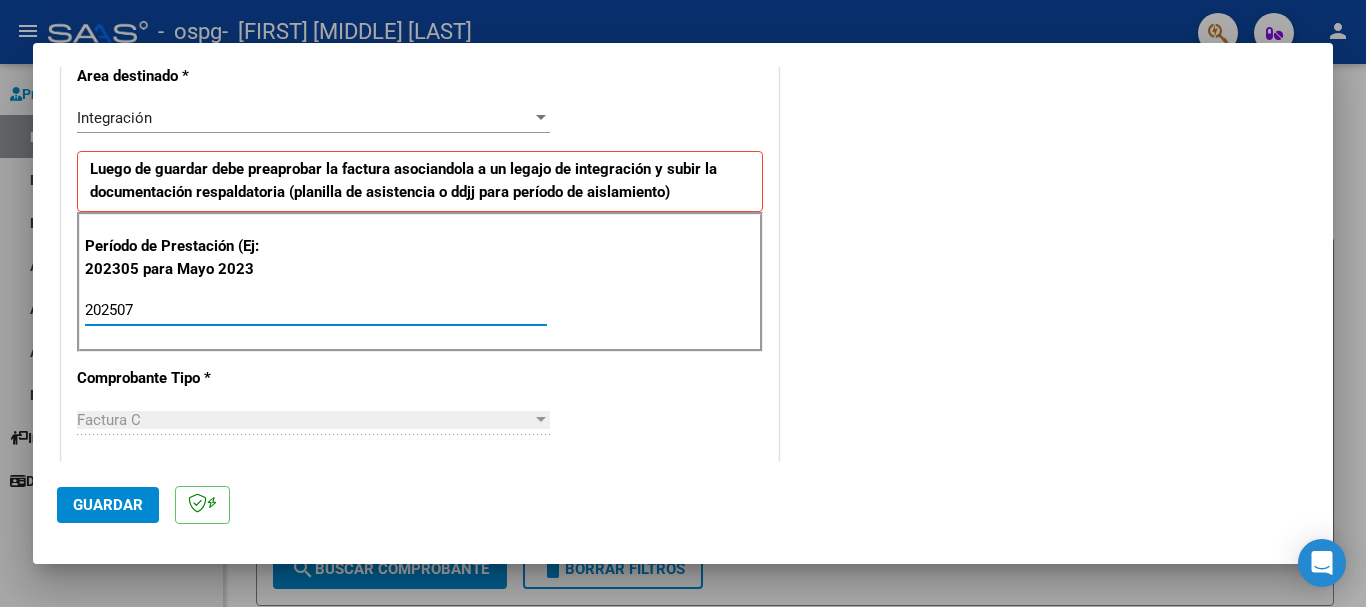 type on "202507" 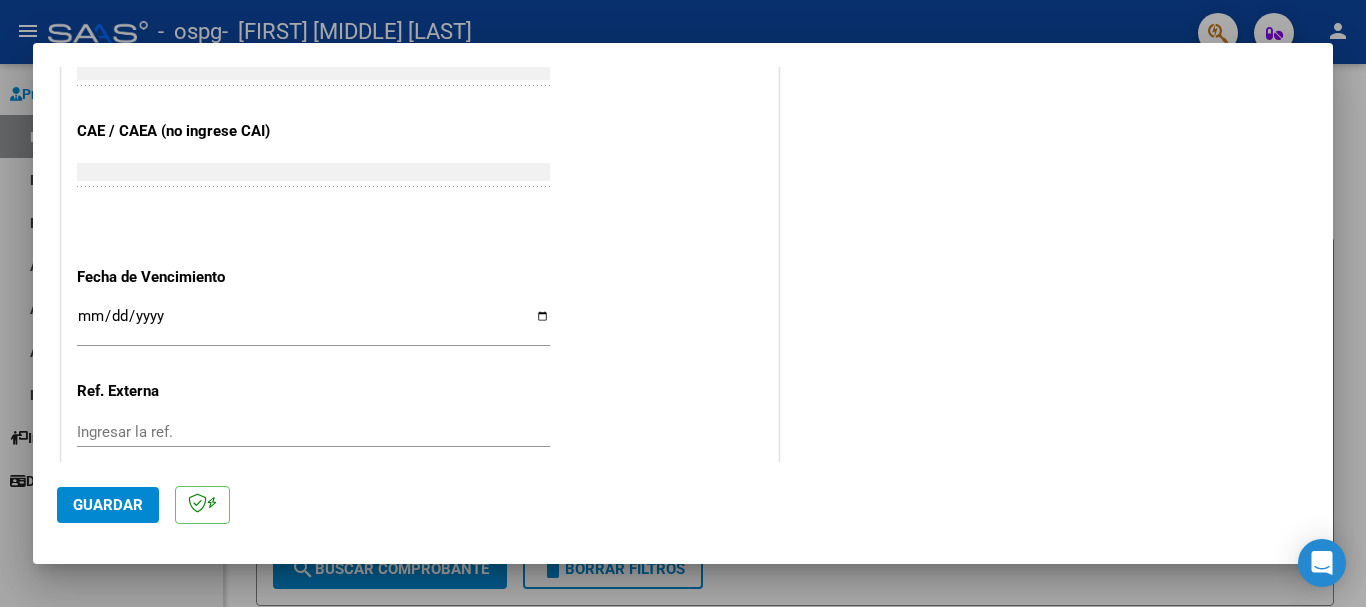 scroll, scrollTop: 1327, scrollLeft: 0, axis: vertical 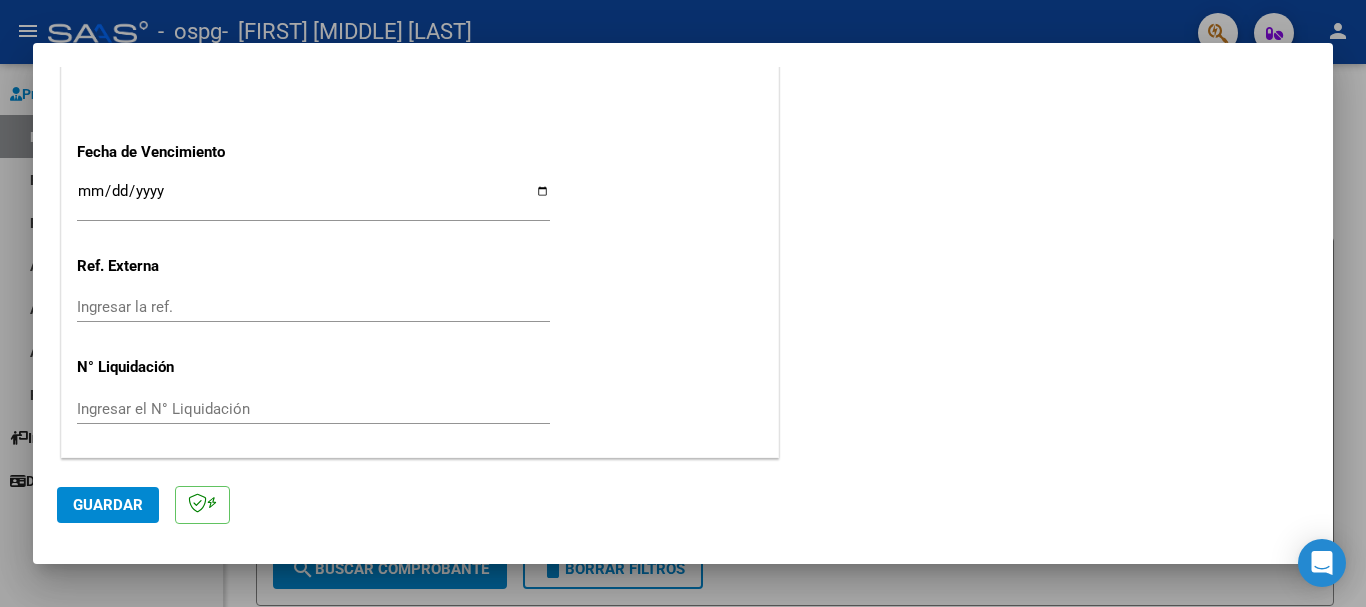 click on "Guardar" 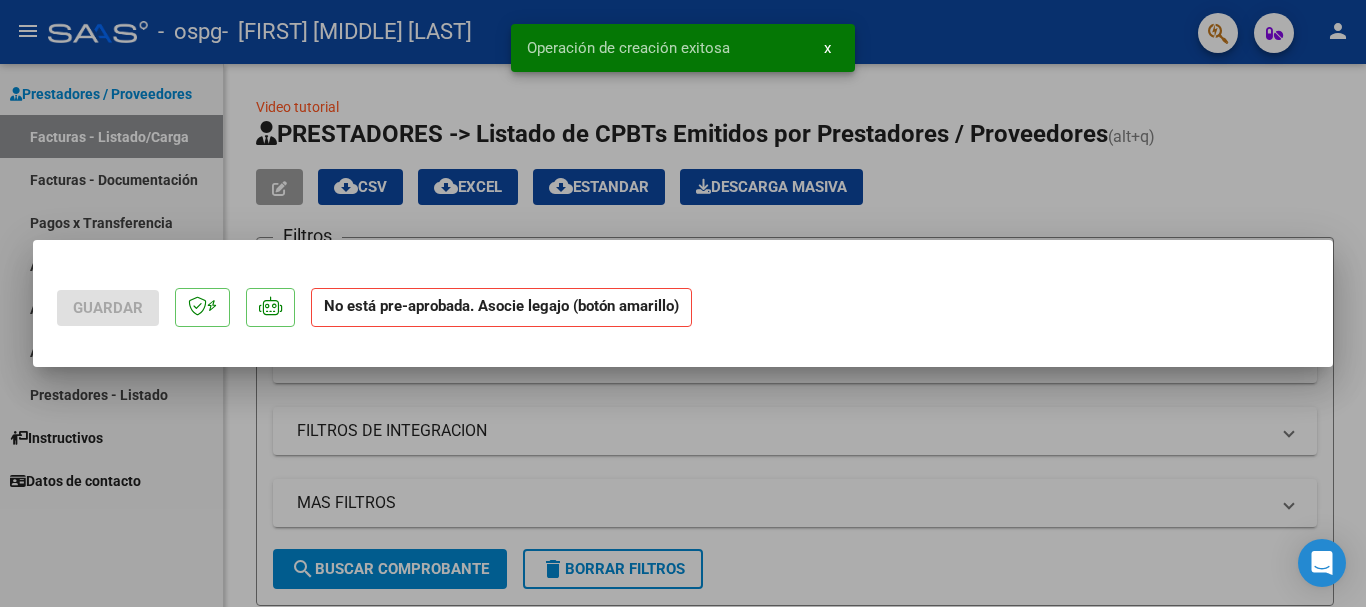 scroll, scrollTop: 0, scrollLeft: 0, axis: both 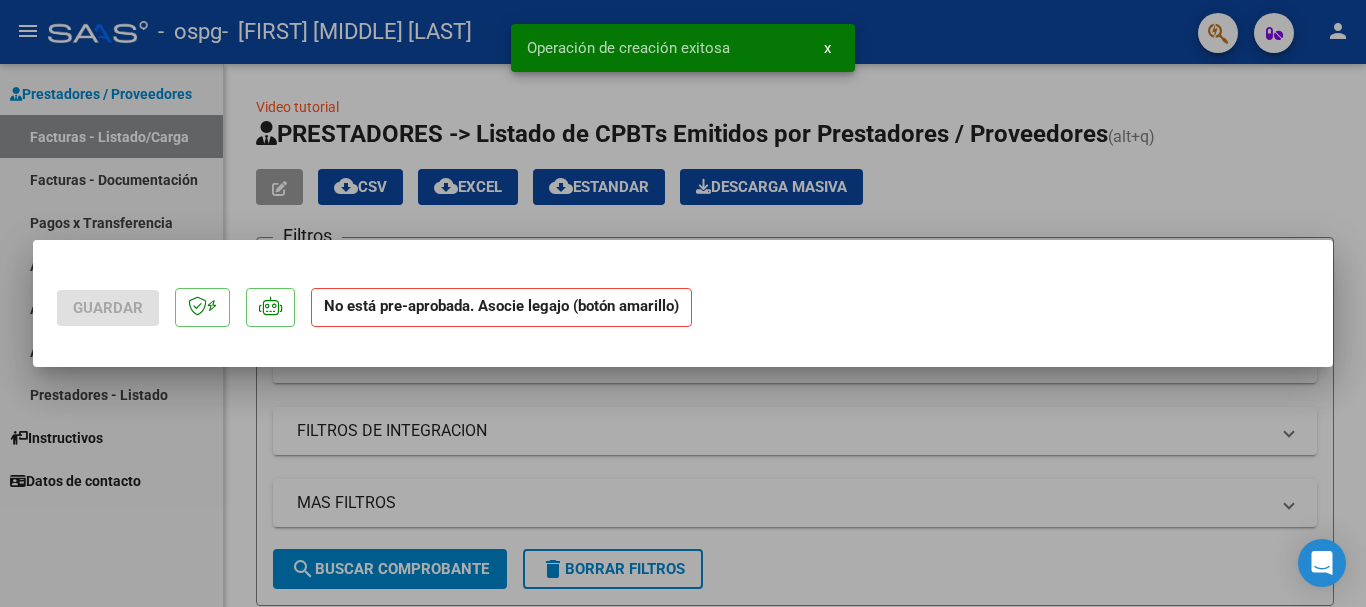 drag, startPoint x: 1008, startPoint y: 356, endPoint x: 1038, endPoint y: 319, distance: 47.63402 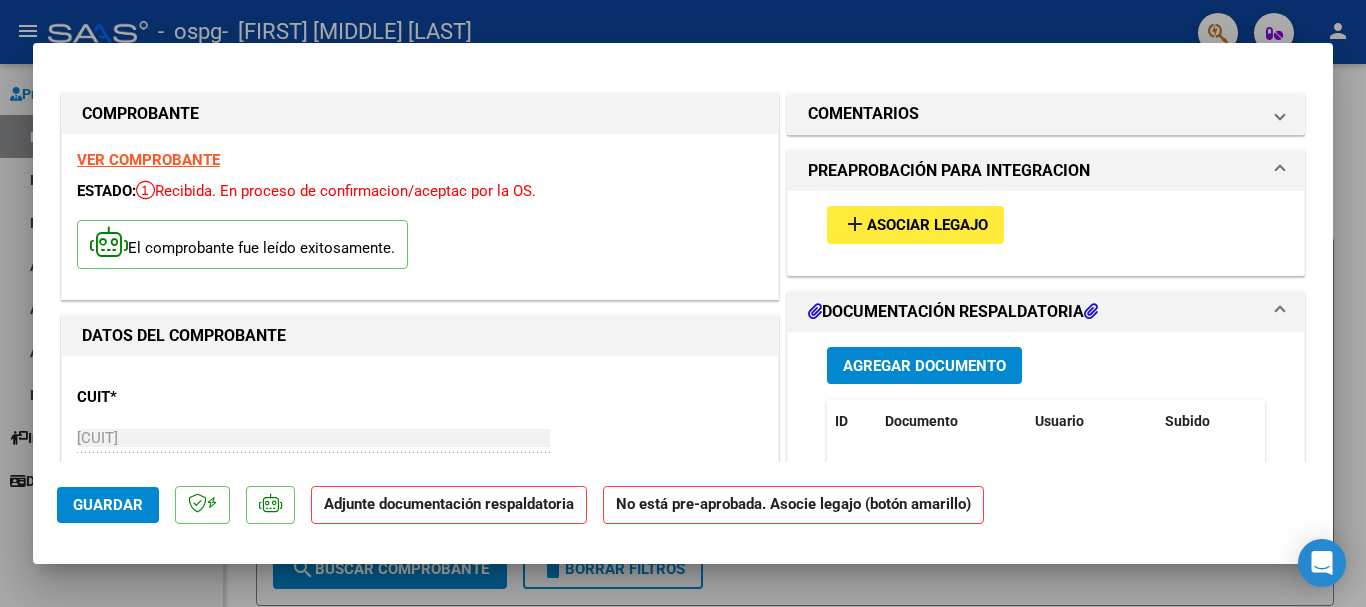 click on "Asociar Legajo" at bounding box center [927, 226] 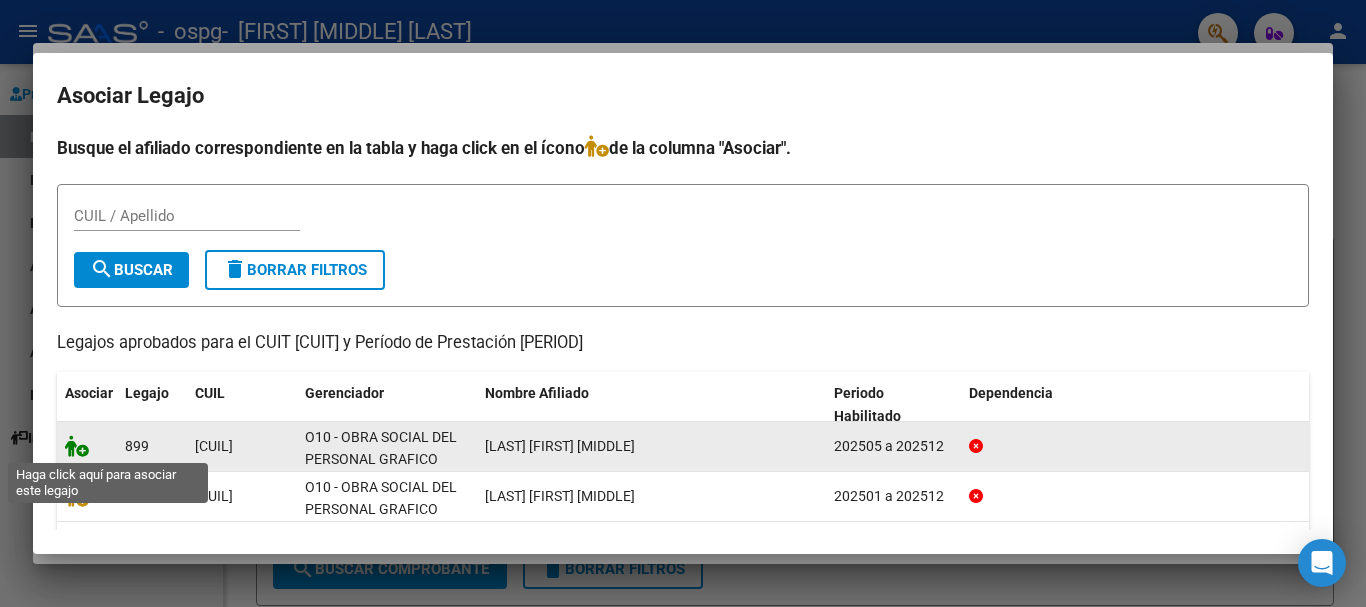 click 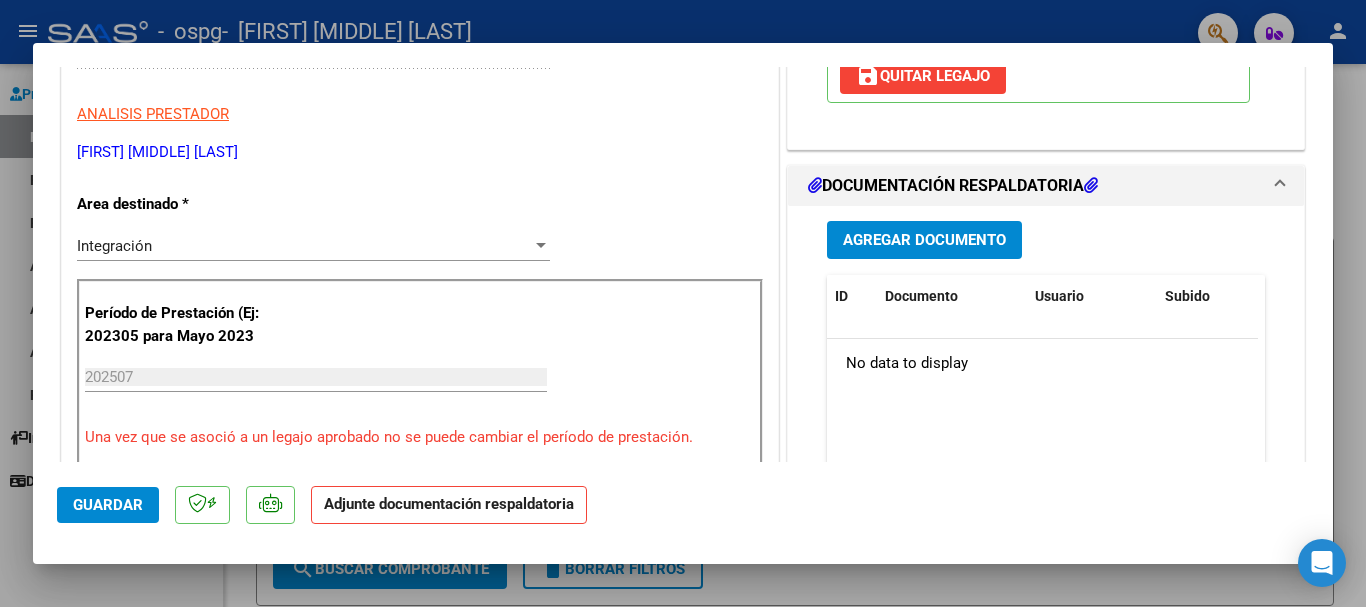scroll, scrollTop: 419, scrollLeft: 0, axis: vertical 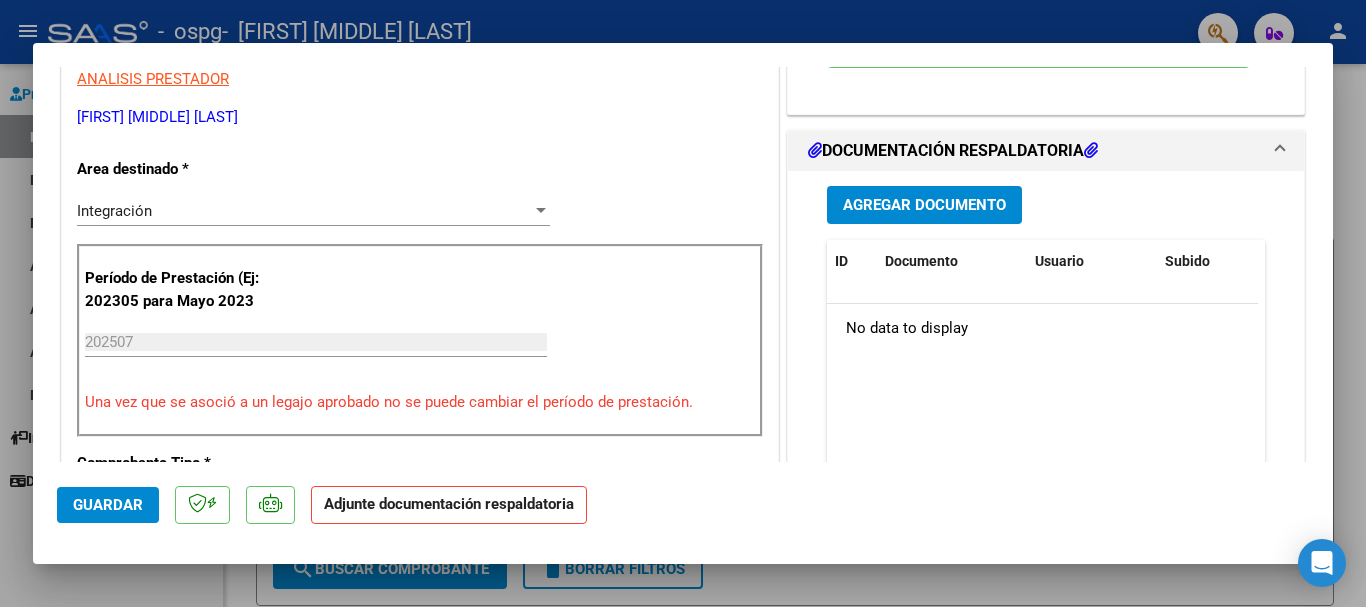 click on "Agregar Documento" at bounding box center [924, 206] 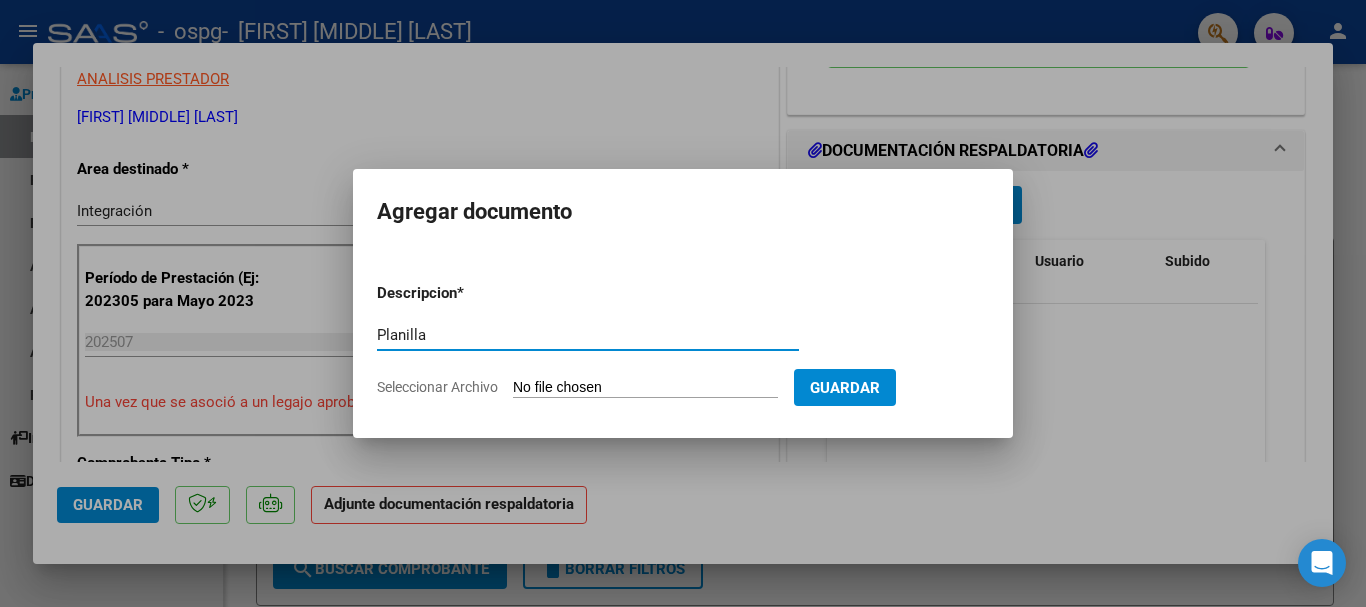 type on "Planilla" 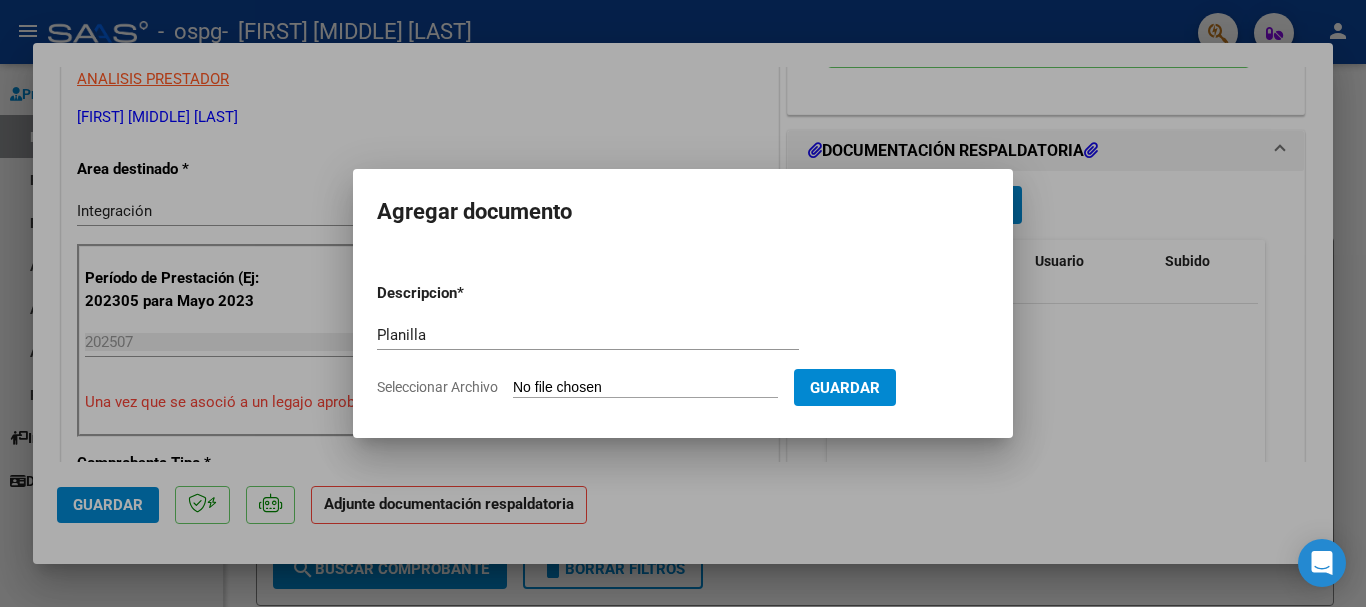 type on "C:\fakepath\planilla [LAST] - [MONTH] [DAY].pdf" 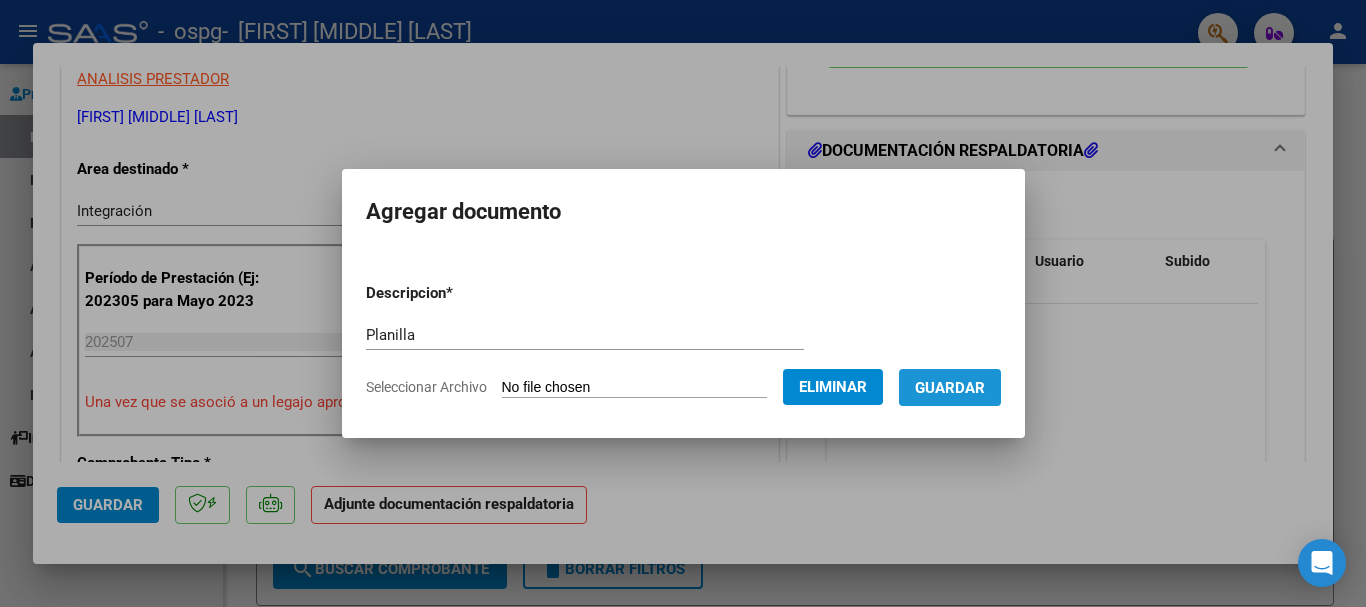 click on "Guardar" at bounding box center (950, 387) 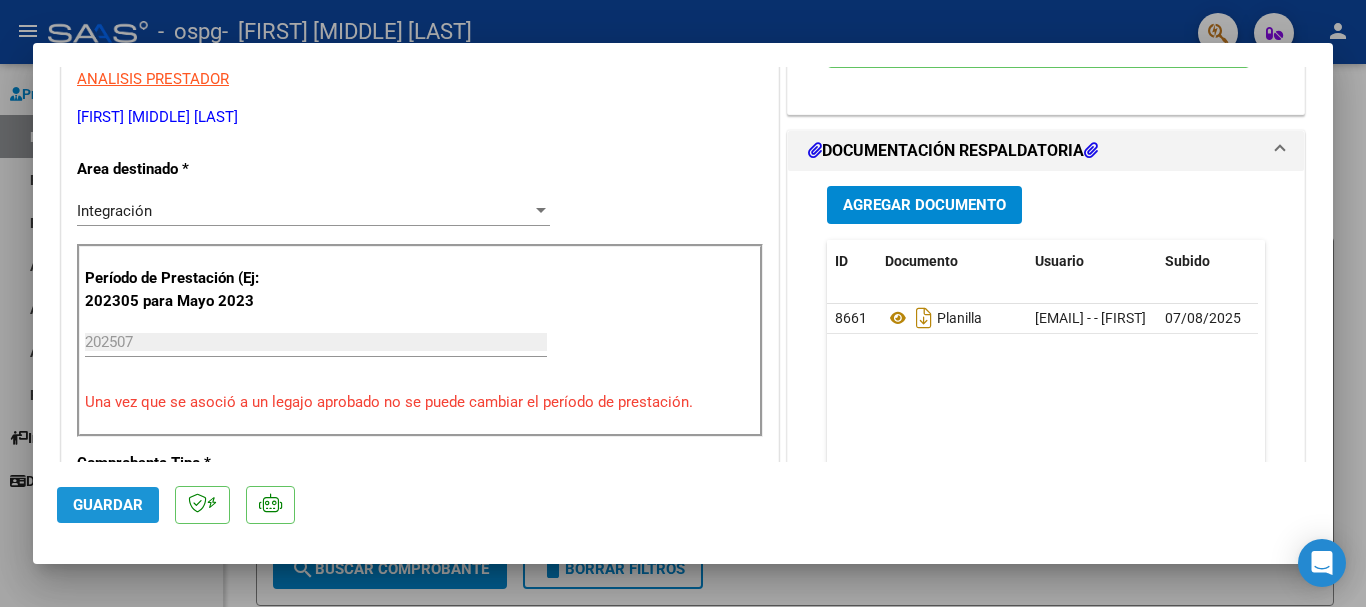 click on "Guardar" 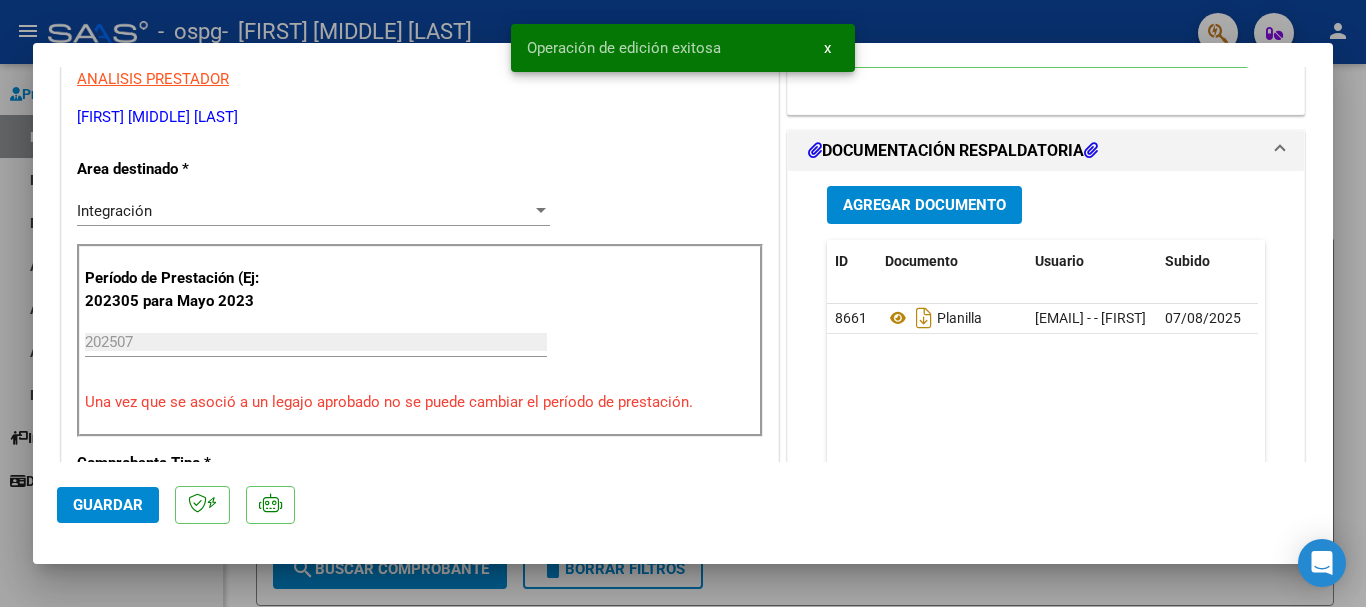 click at bounding box center (683, 303) 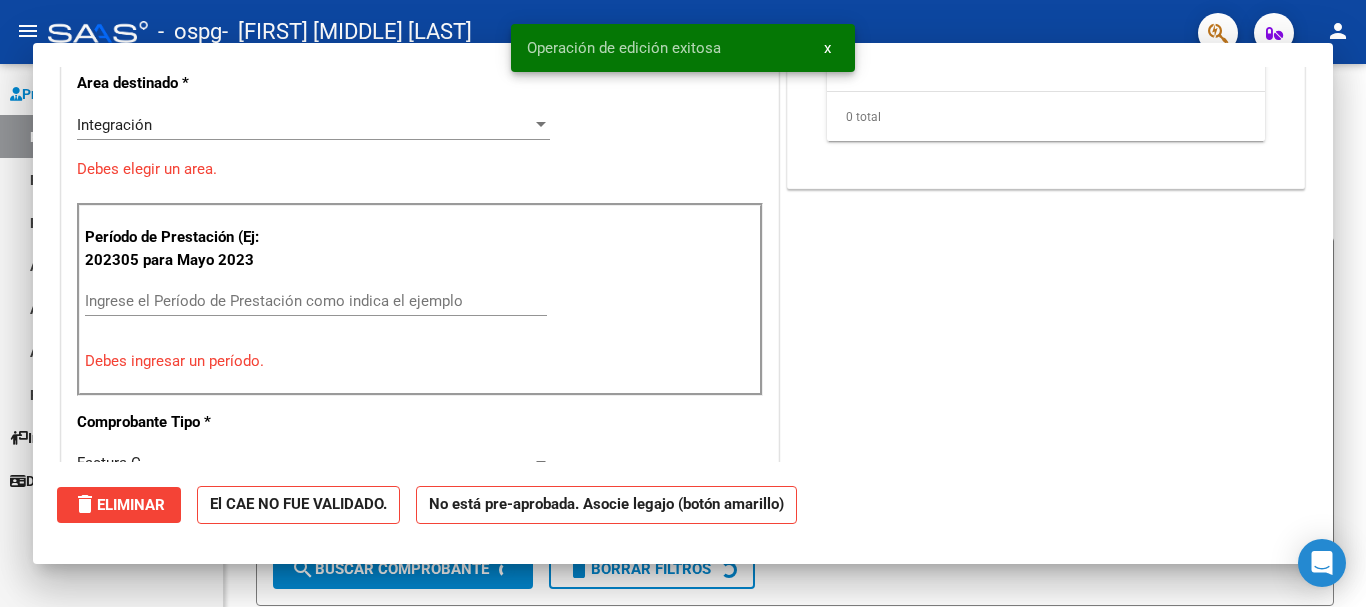 scroll, scrollTop: 0, scrollLeft: 0, axis: both 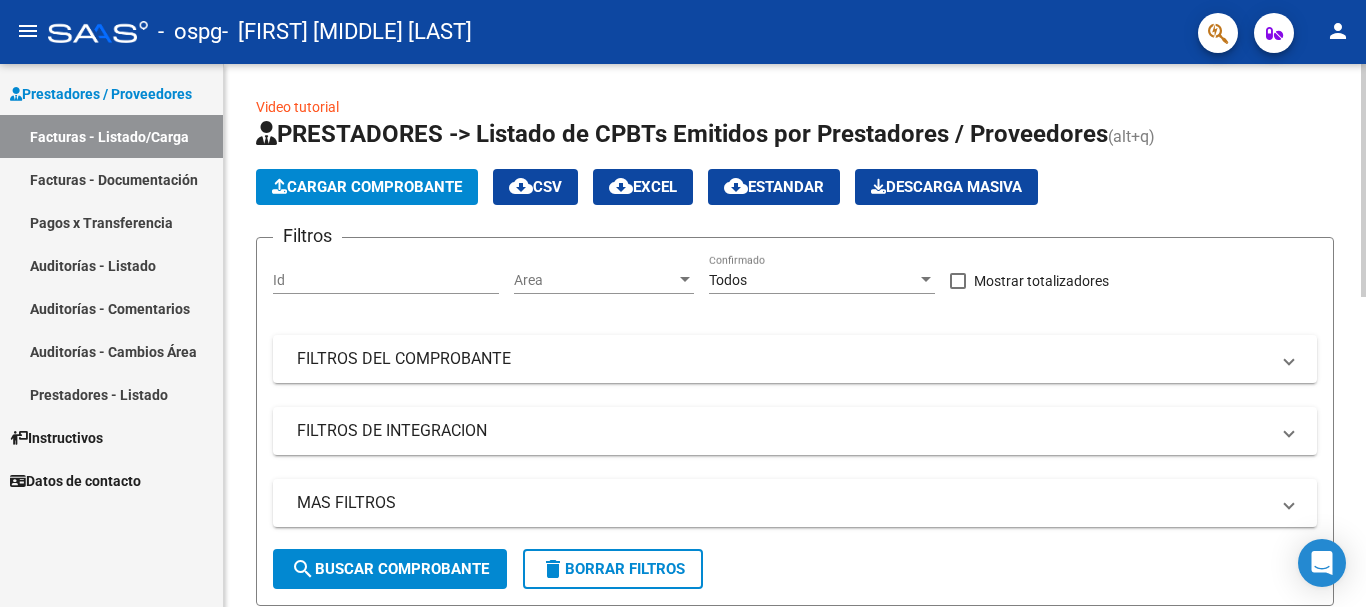 click on "Cargar Comprobante" 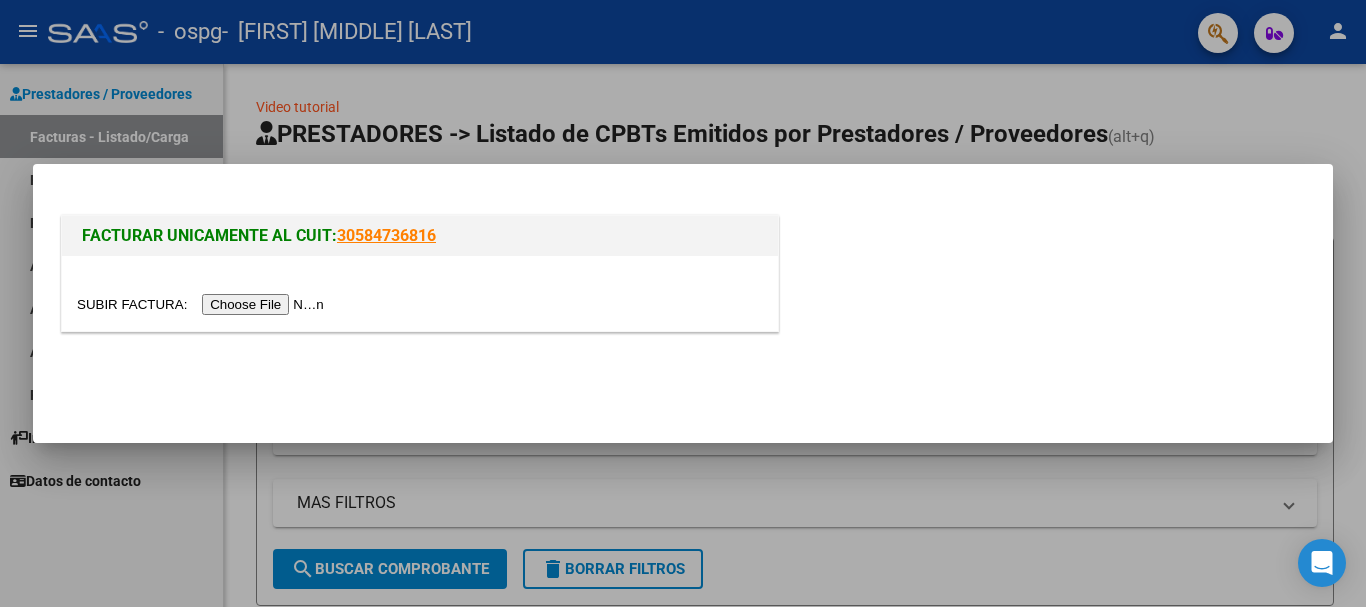 click at bounding box center (203, 304) 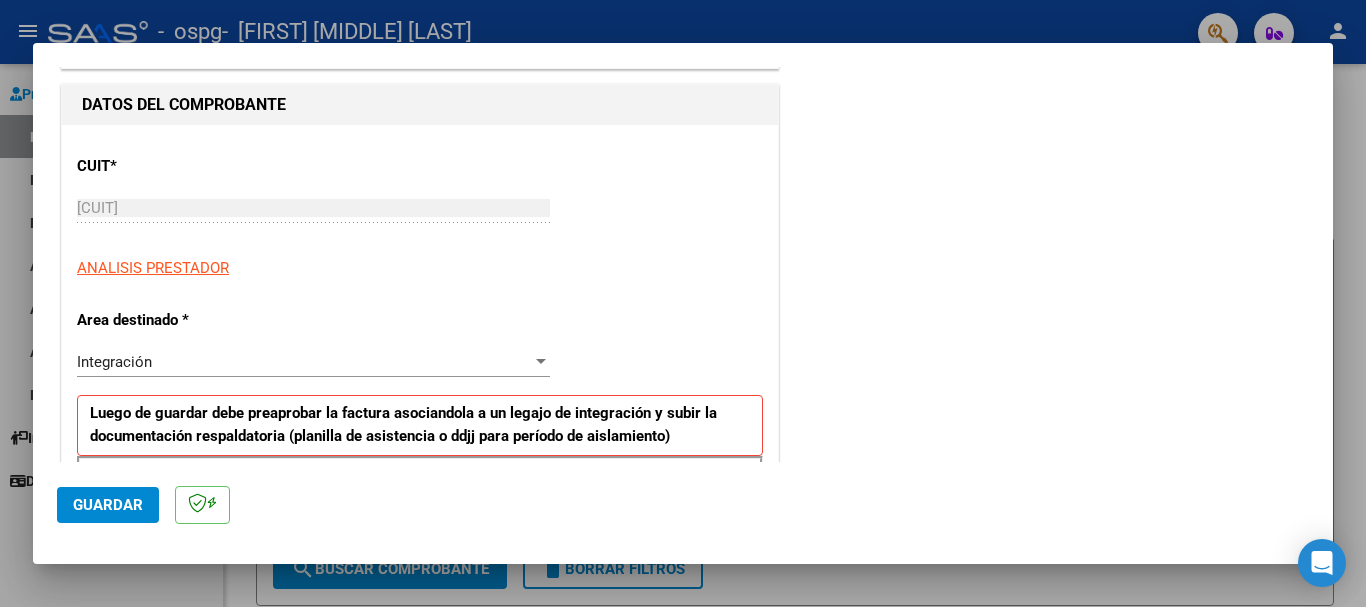 scroll, scrollTop: 412, scrollLeft: 0, axis: vertical 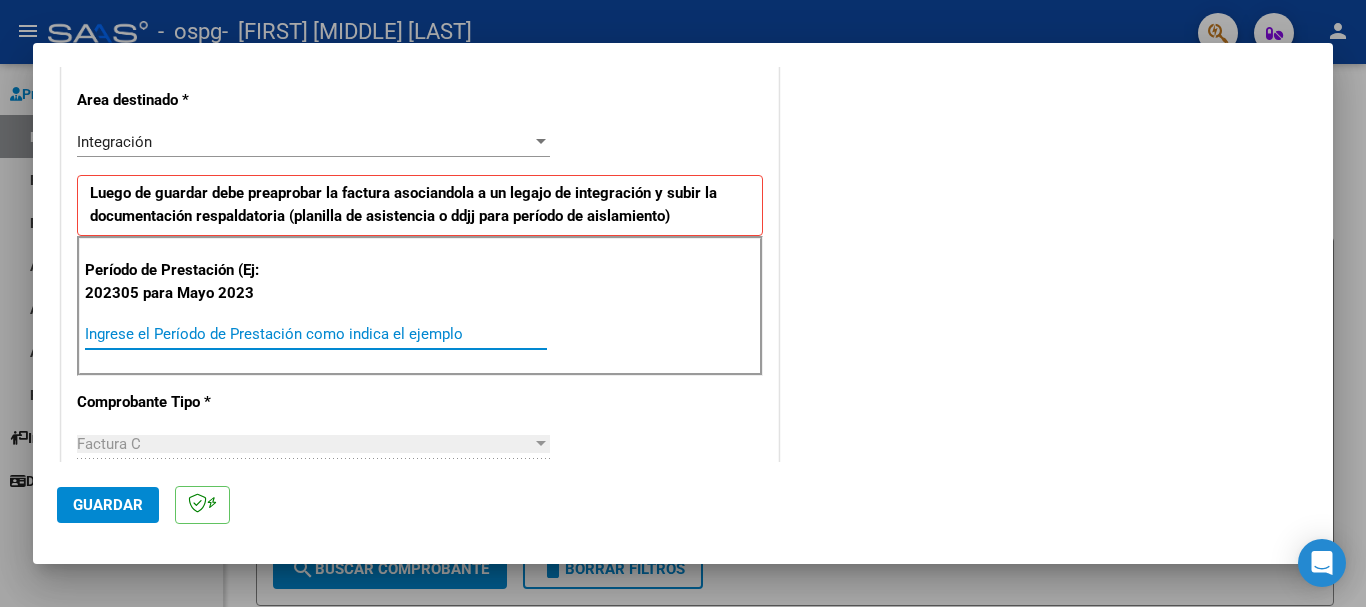 click on "Ingrese el Período de Prestación como indica el ejemplo" at bounding box center [316, 334] 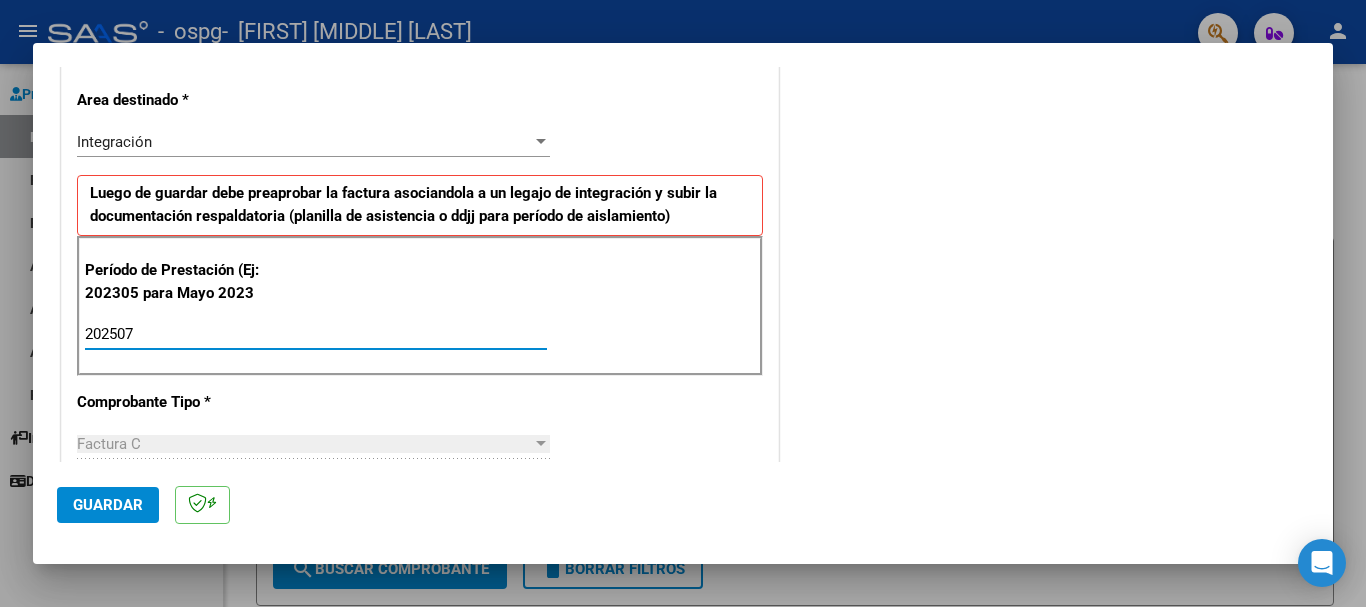 type on "202507" 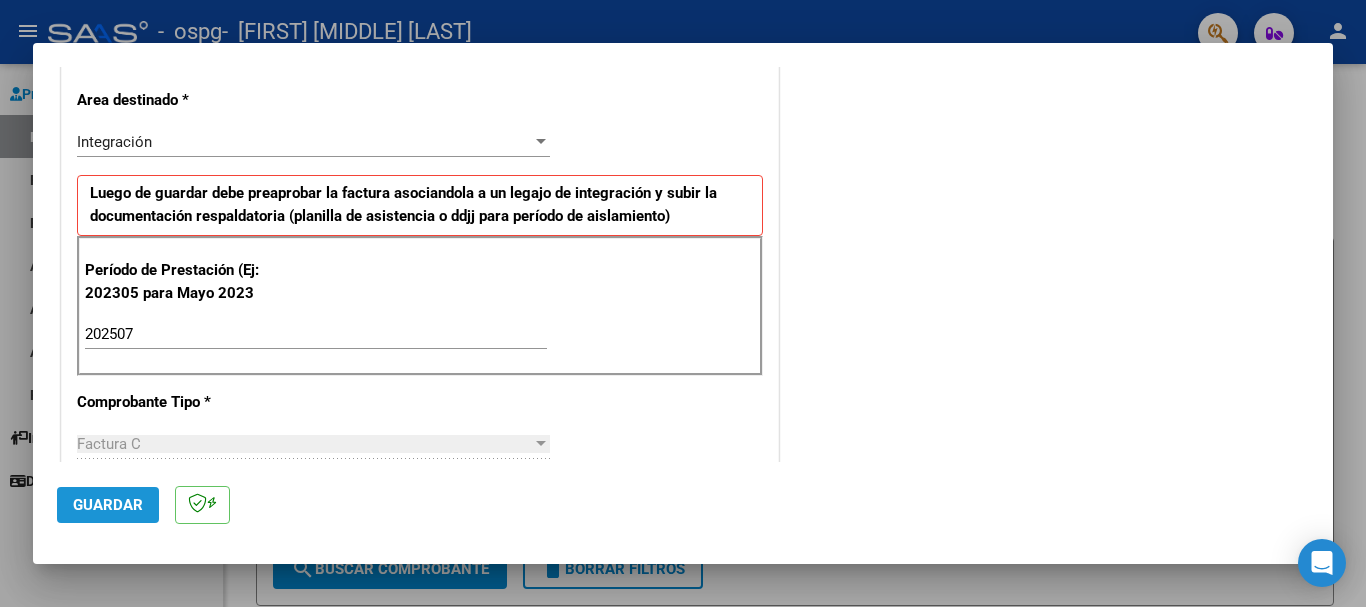 click on "Guardar" 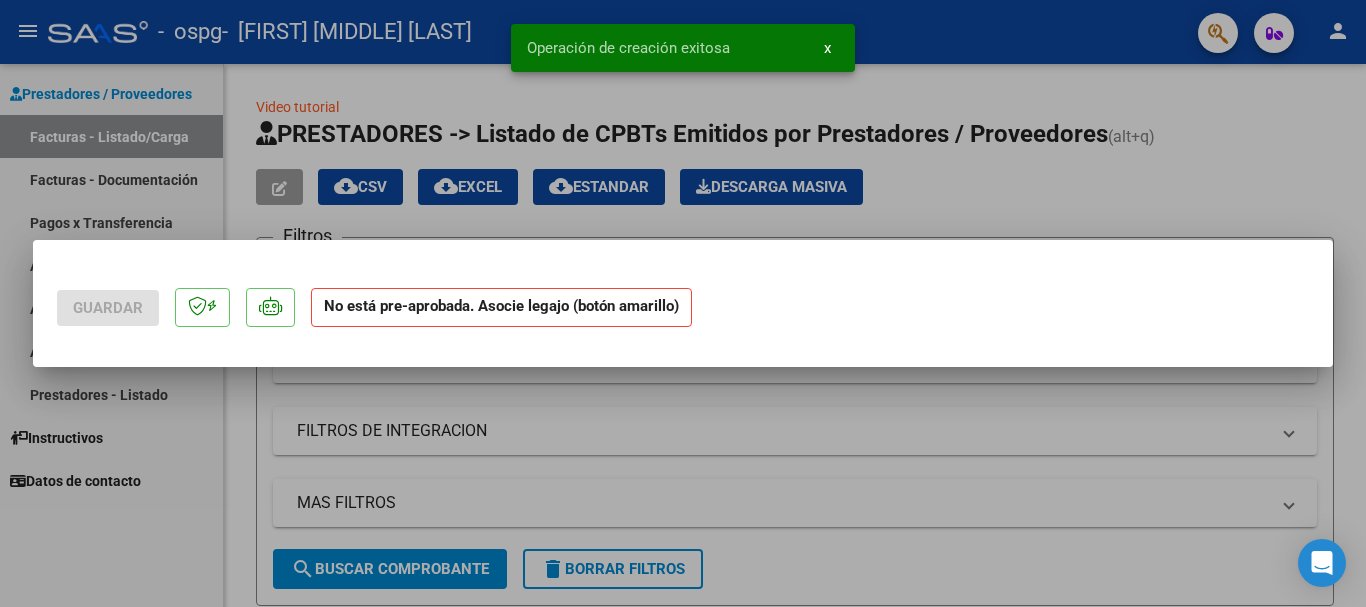 scroll, scrollTop: 0, scrollLeft: 0, axis: both 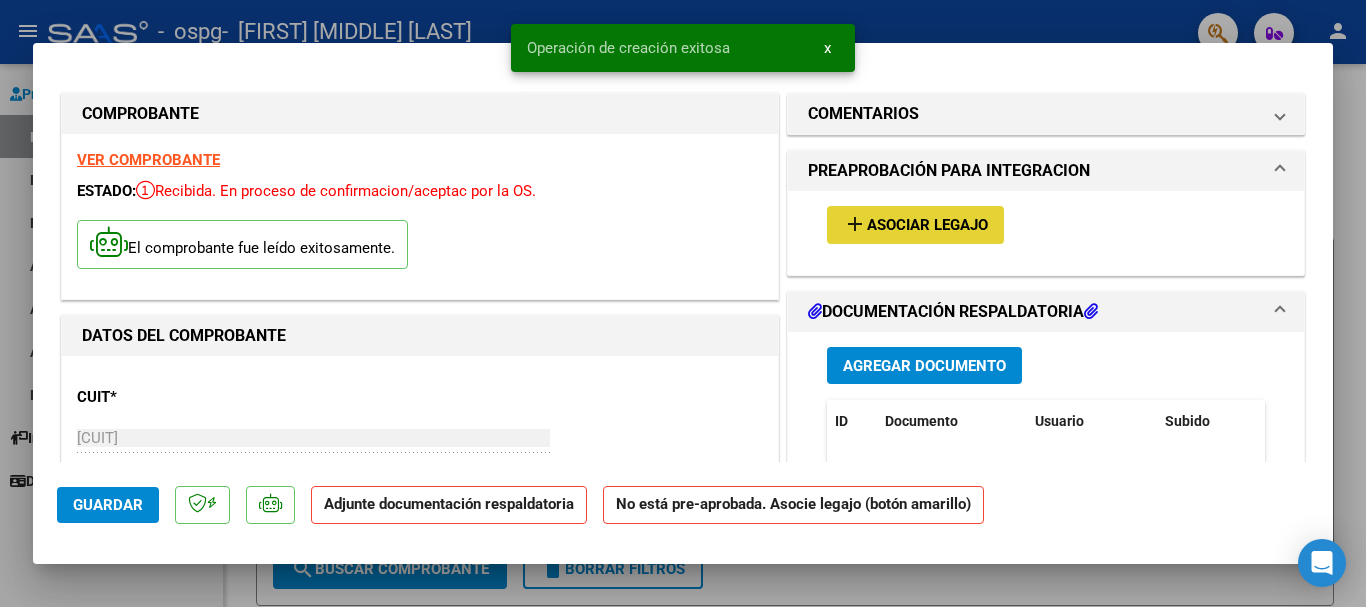 click on "add Asociar Legajo" at bounding box center [915, 224] 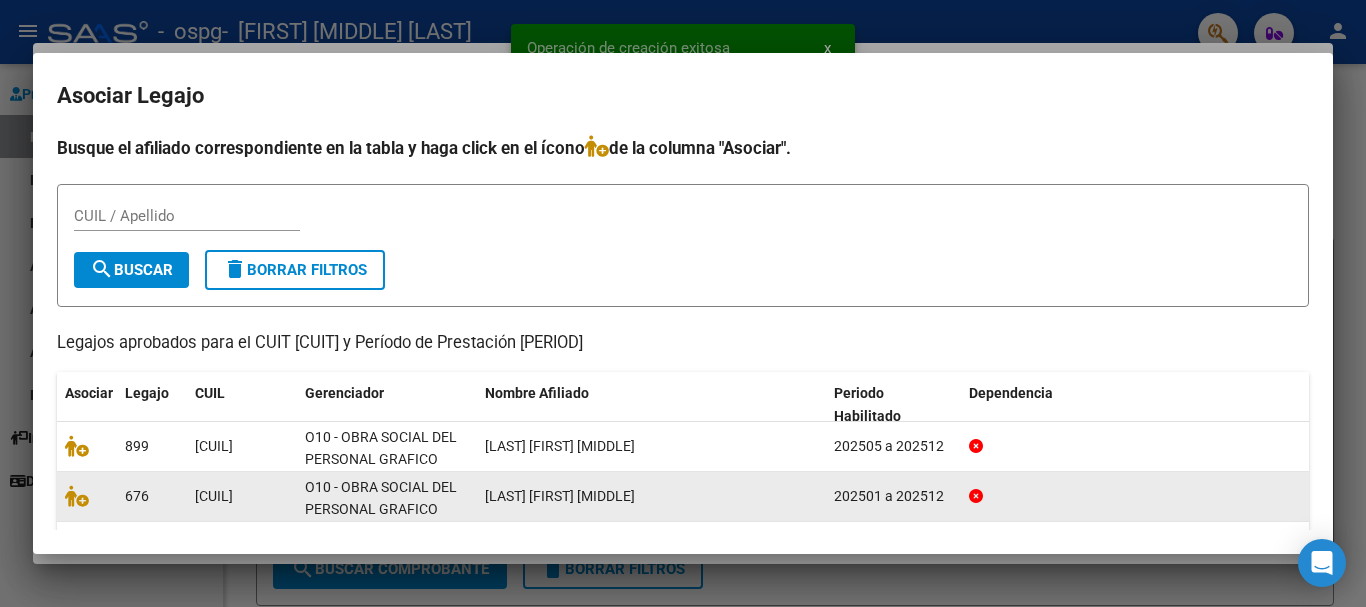 click 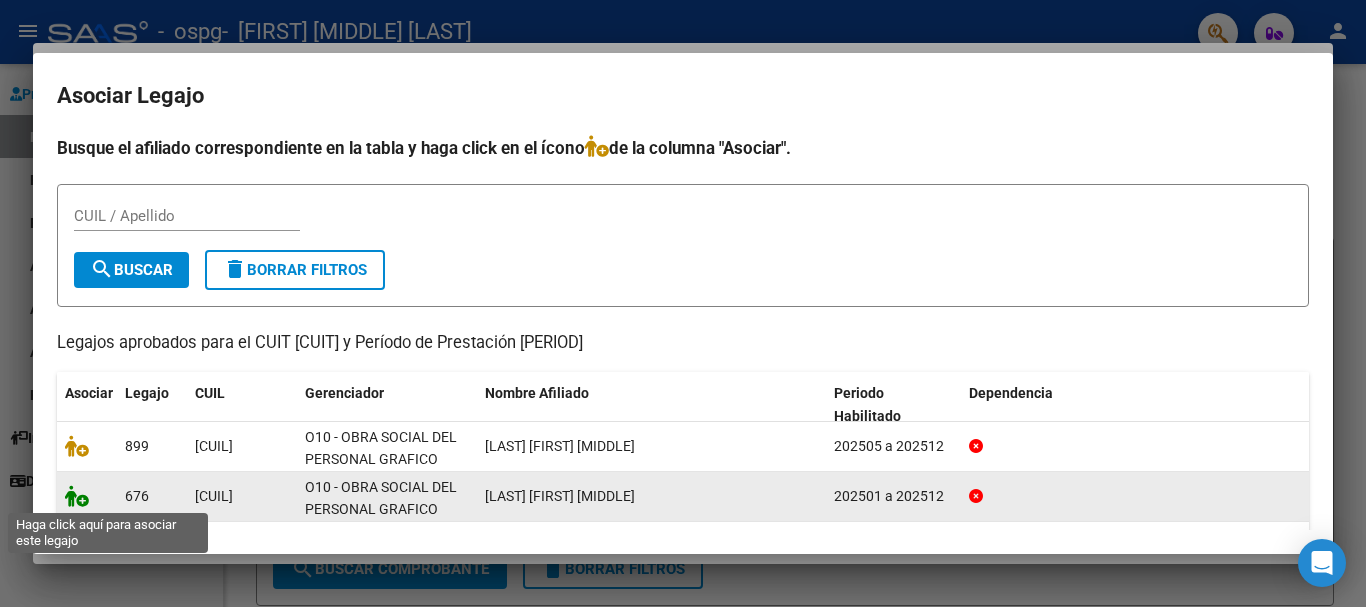 click 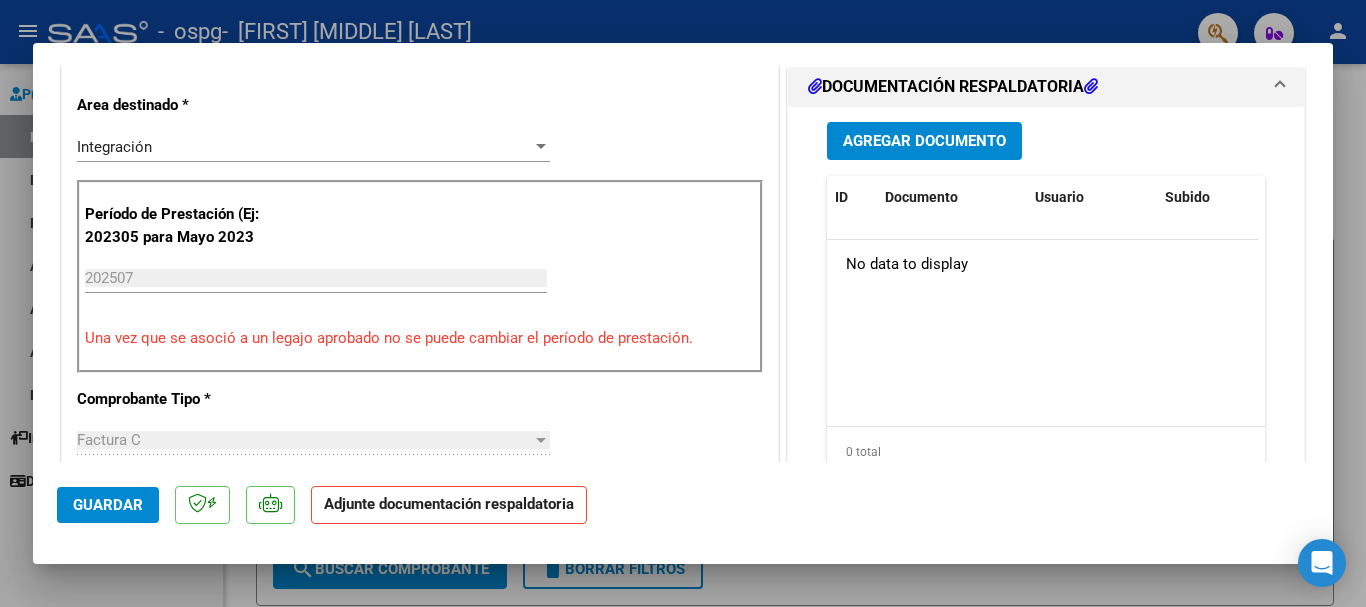 scroll, scrollTop: 508, scrollLeft: 0, axis: vertical 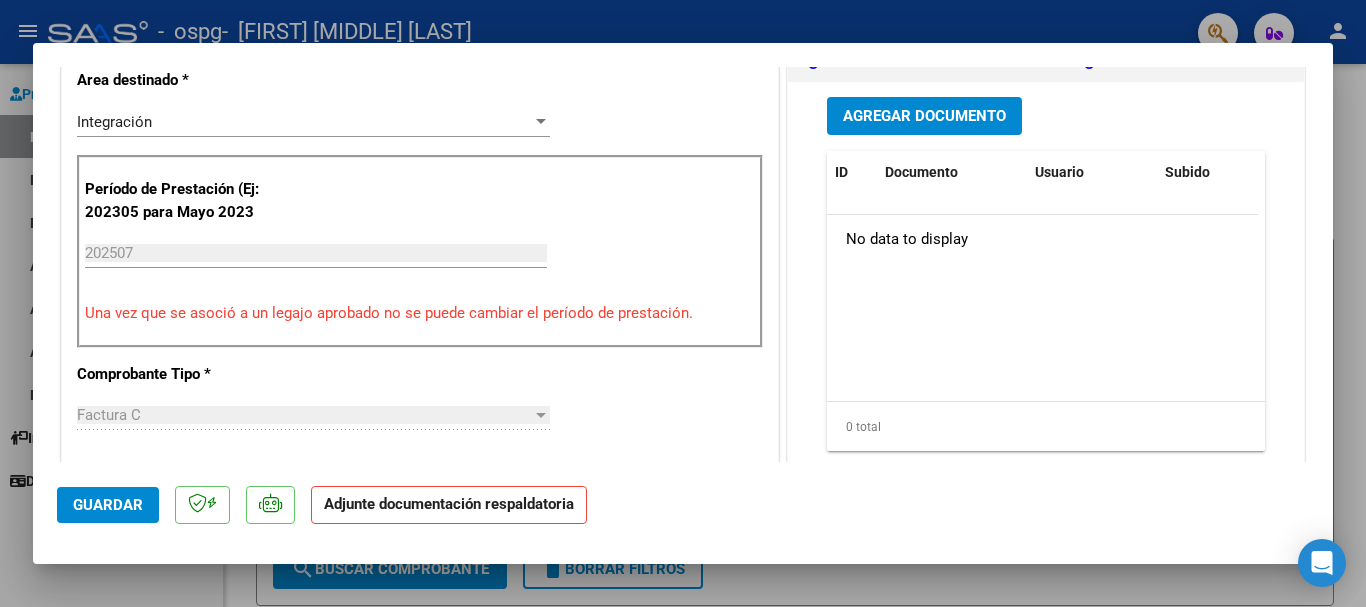 click on "Agregar Documento" at bounding box center [924, 117] 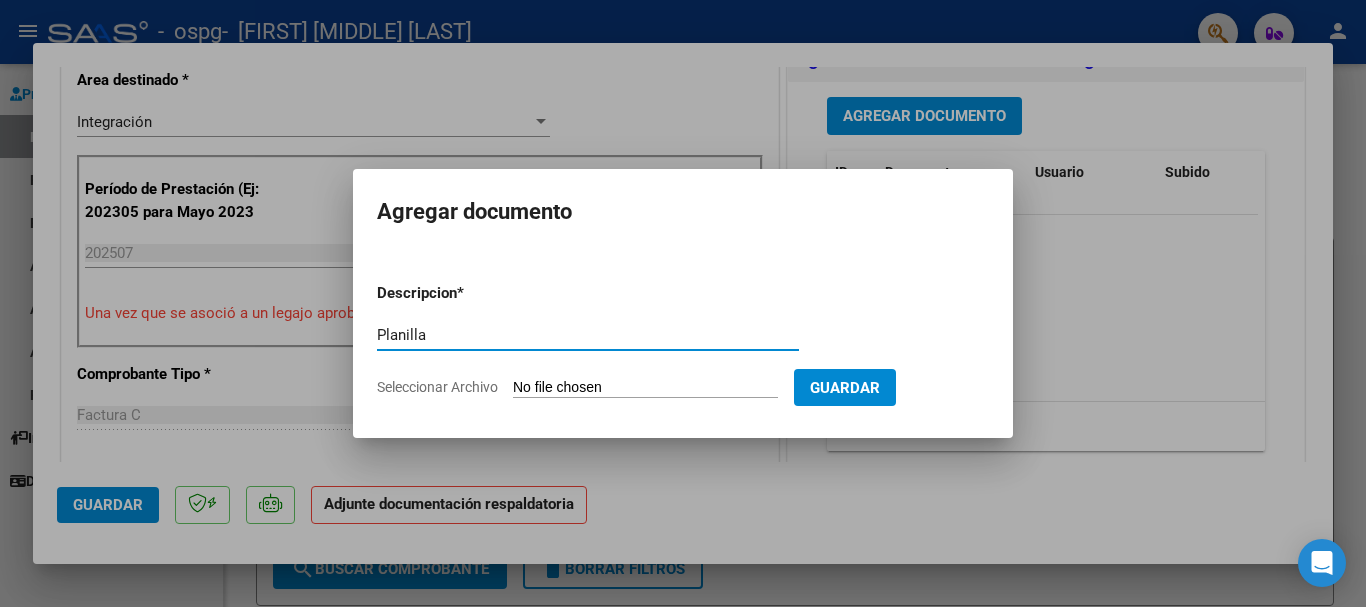 type on "Planilla" 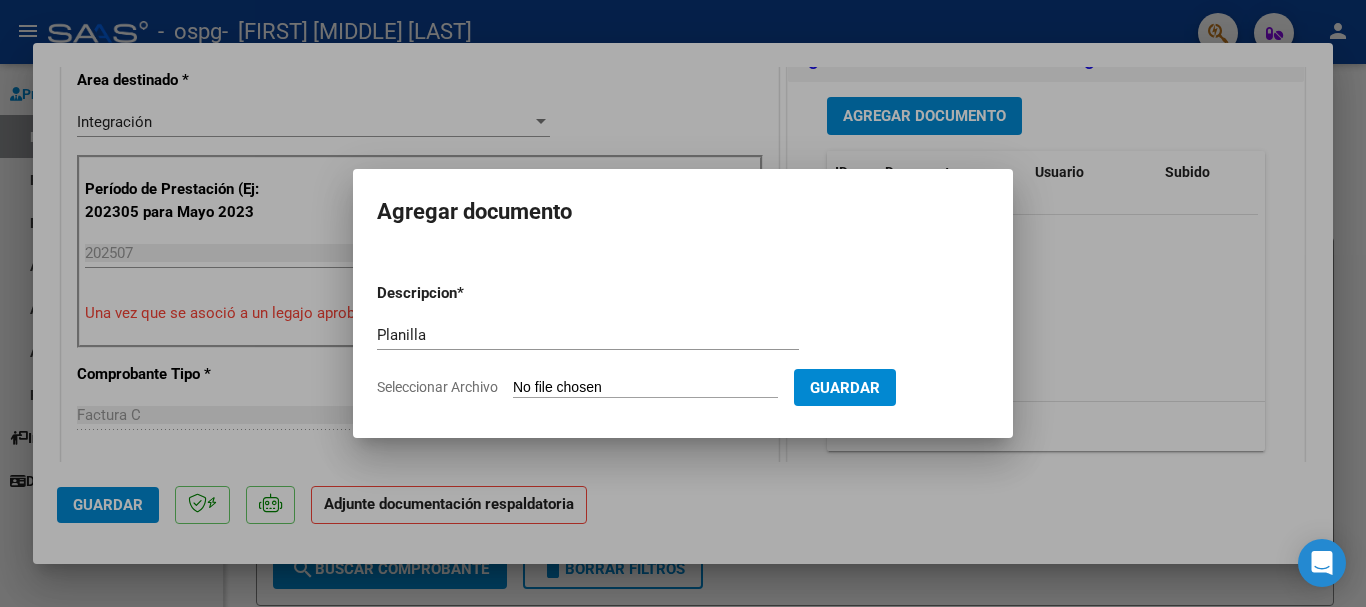 click on "Seleccionar Archivo" at bounding box center (645, 388) 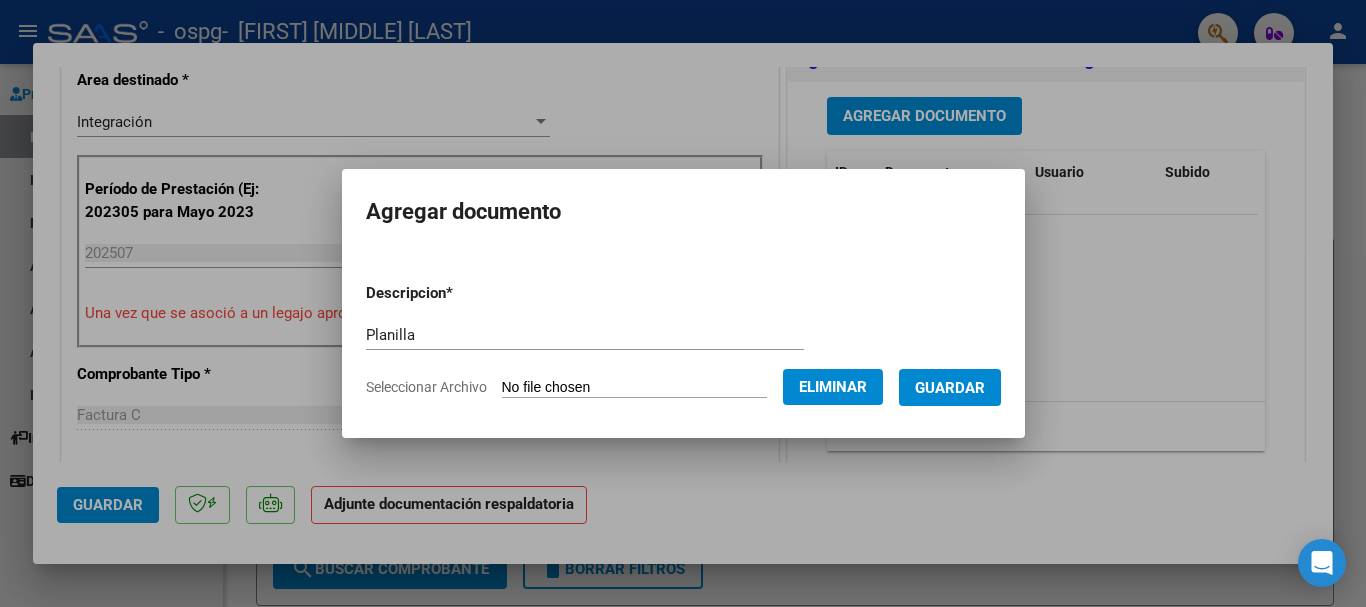 click on "Guardar" at bounding box center [950, 388] 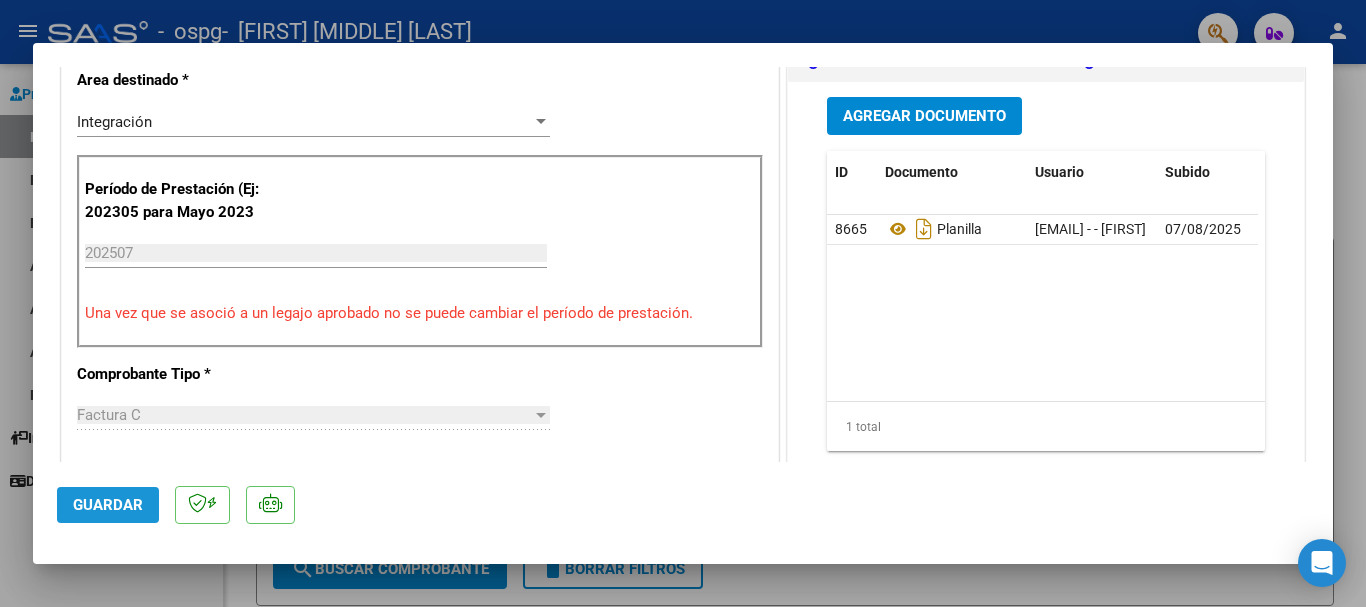 click on "Guardar" 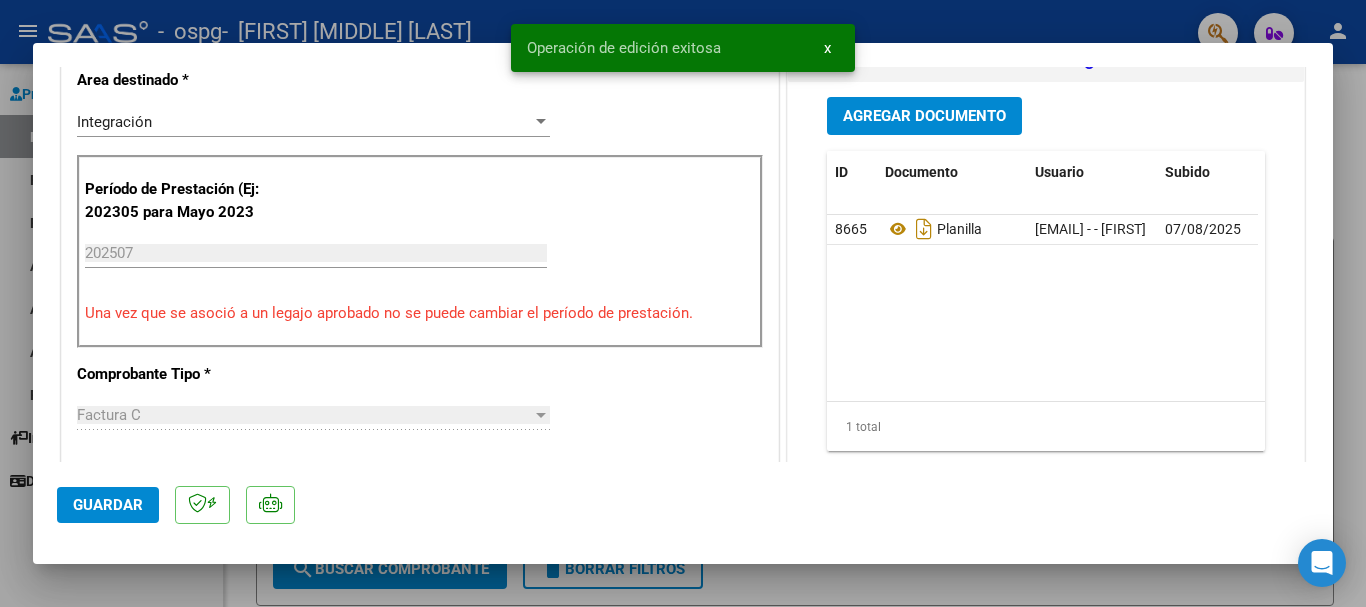 click at bounding box center [683, 303] 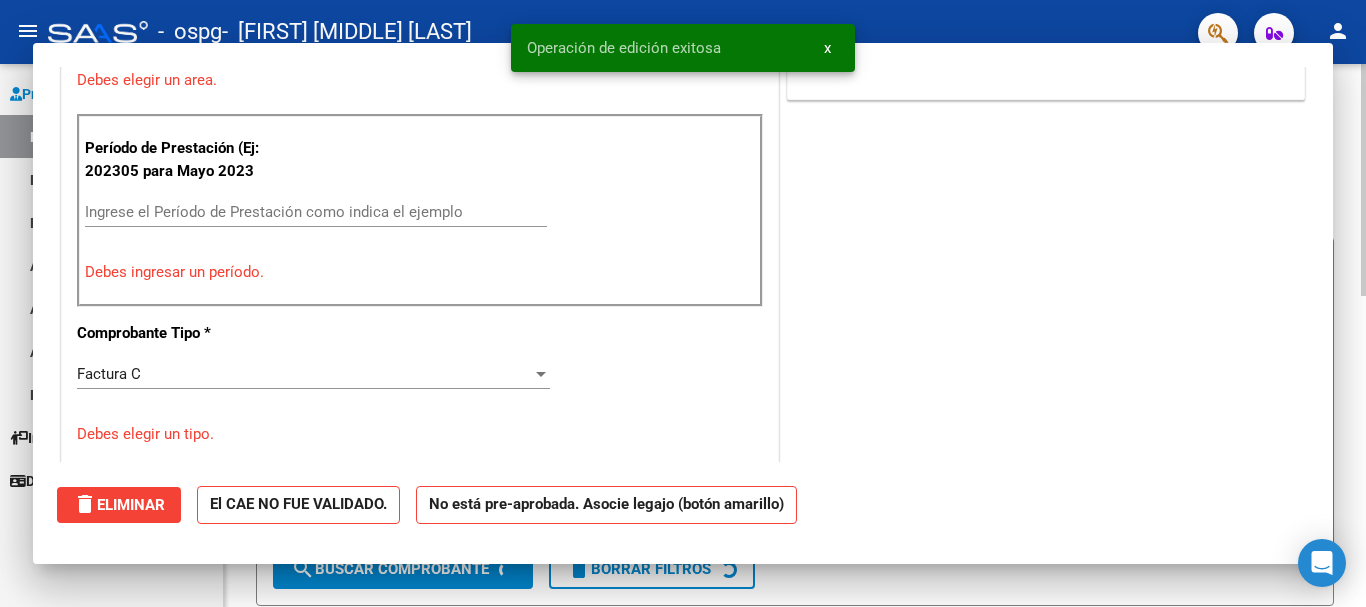 scroll, scrollTop: 0, scrollLeft: 0, axis: both 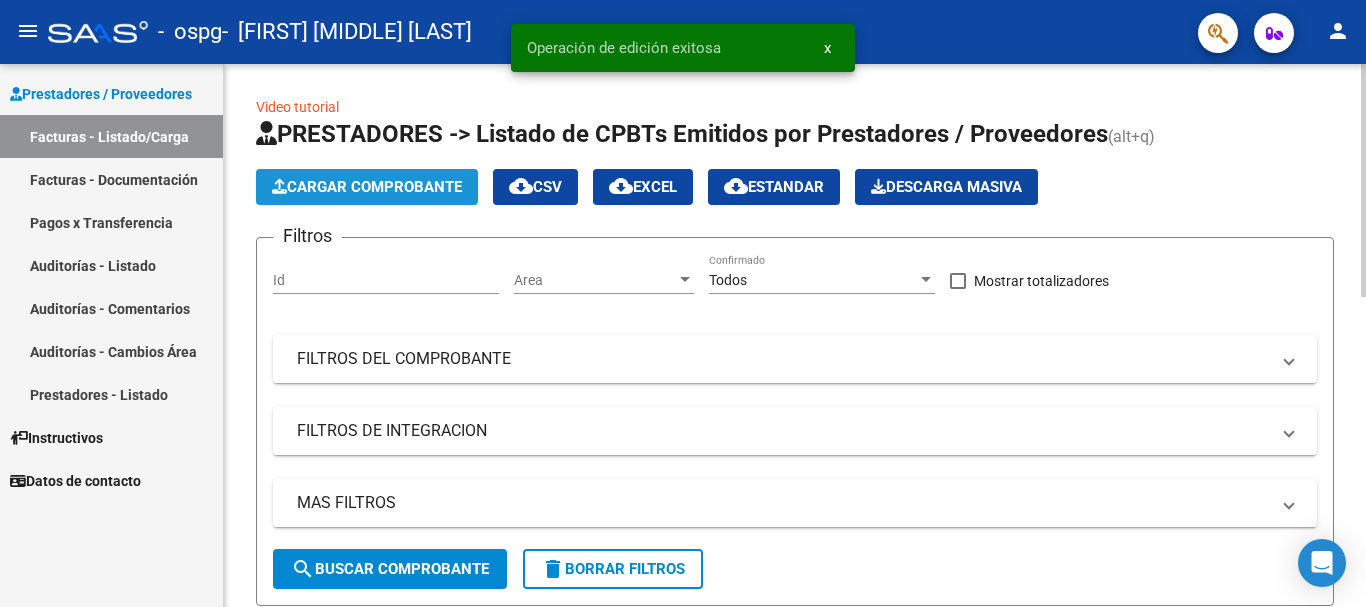 click on "Cargar Comprobante" 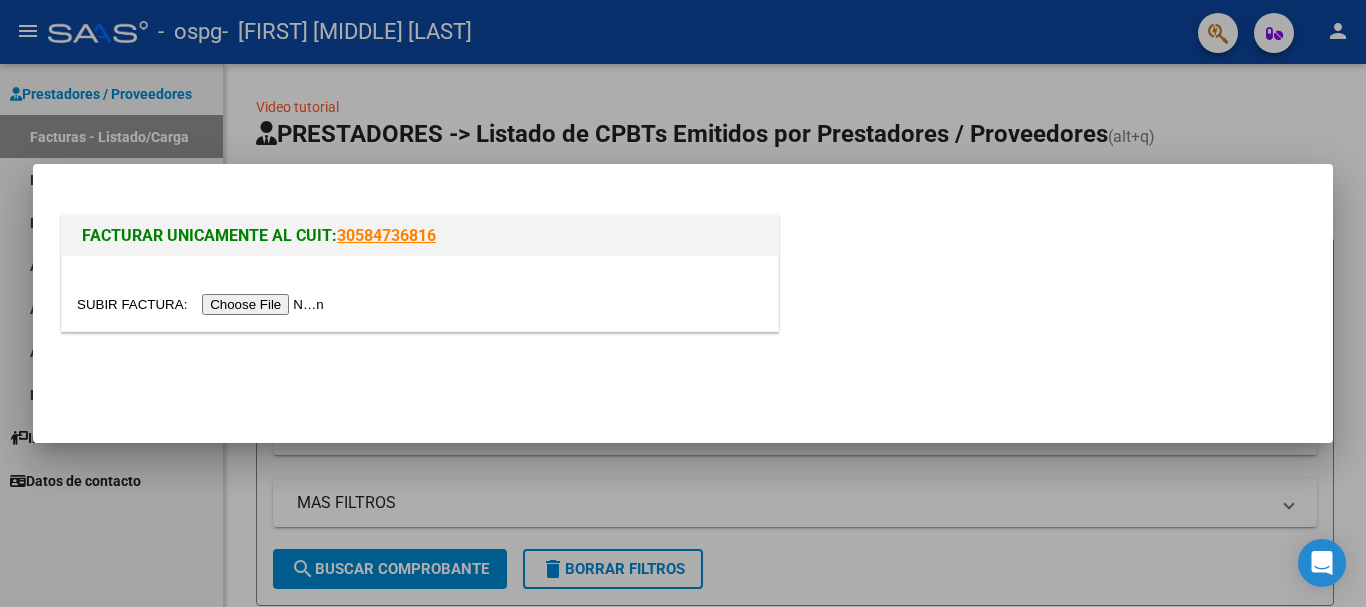 click at bounding box center (203, 304) 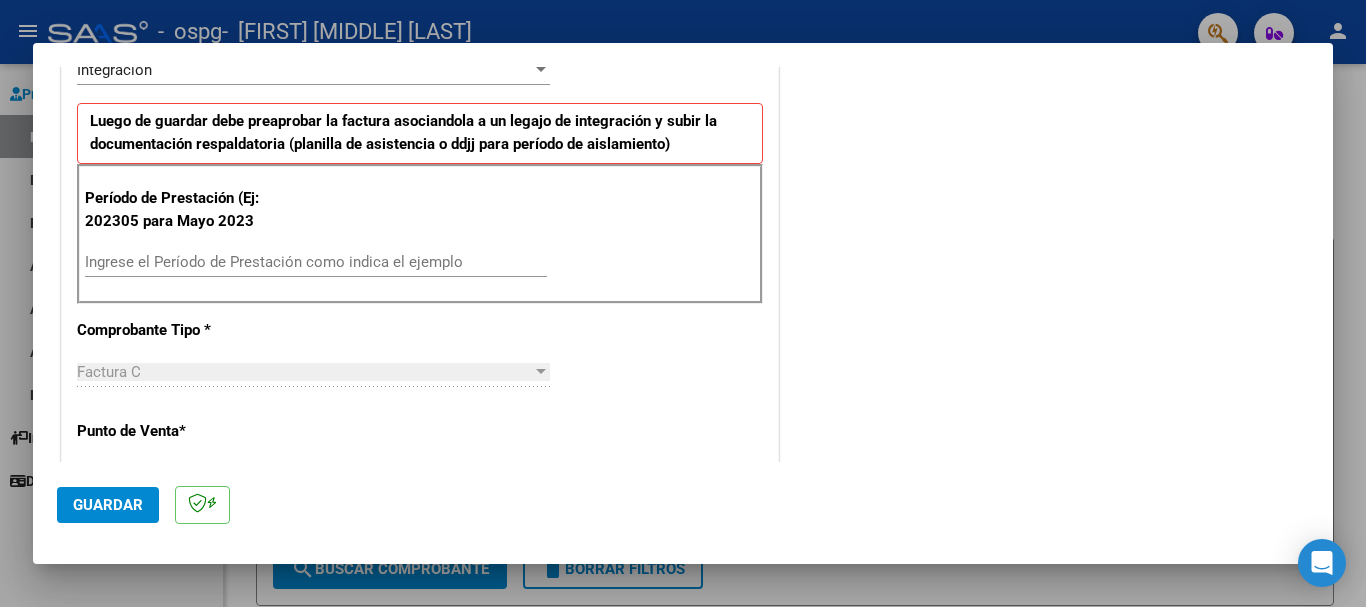 scroll, scrollTop: 498, scrollLeft: 0, axis: vertical 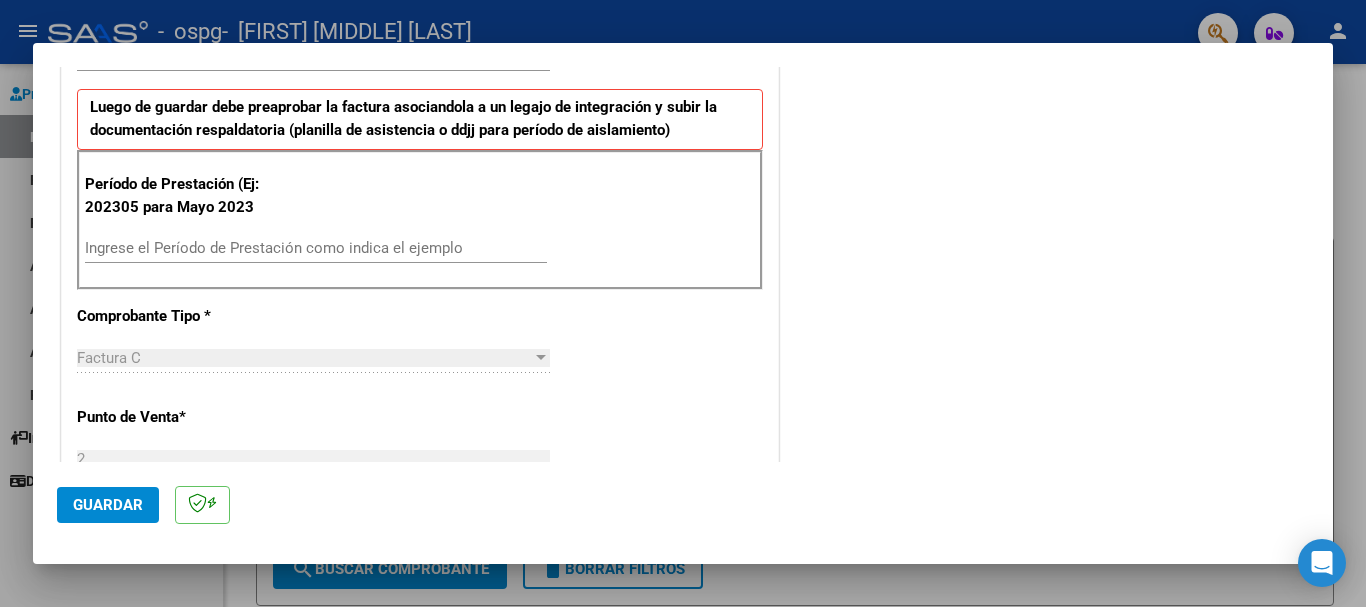 click on "Ingrese el Período de Prestación como indica el ejemplo" at bounding box center [316, 248] 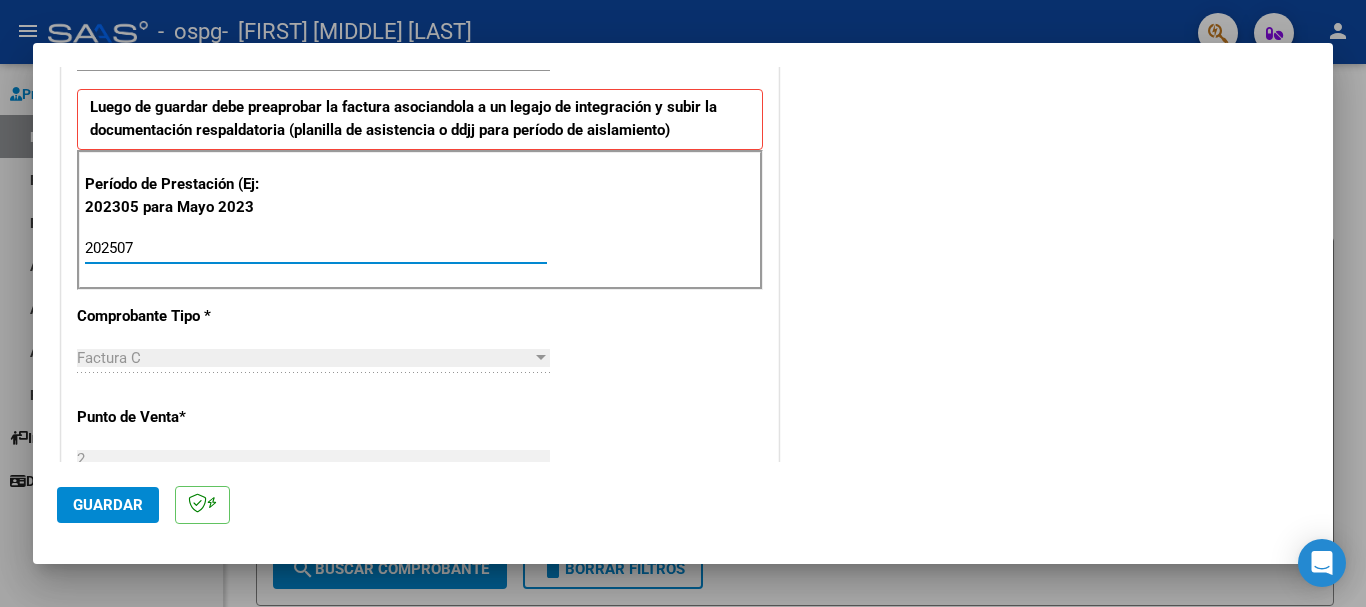 type on "202507" 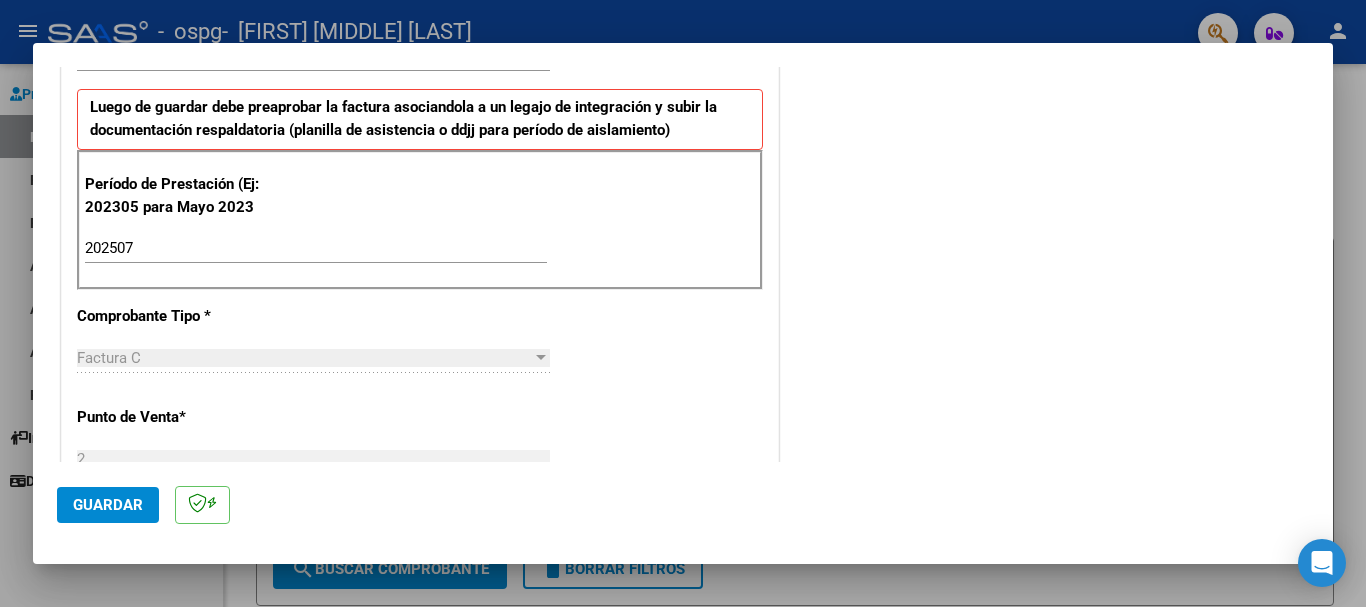 drag, startPoint x: 139, startPoint y: 557, endPoint x: 115, endPoint y: 506, distance: 56.364883 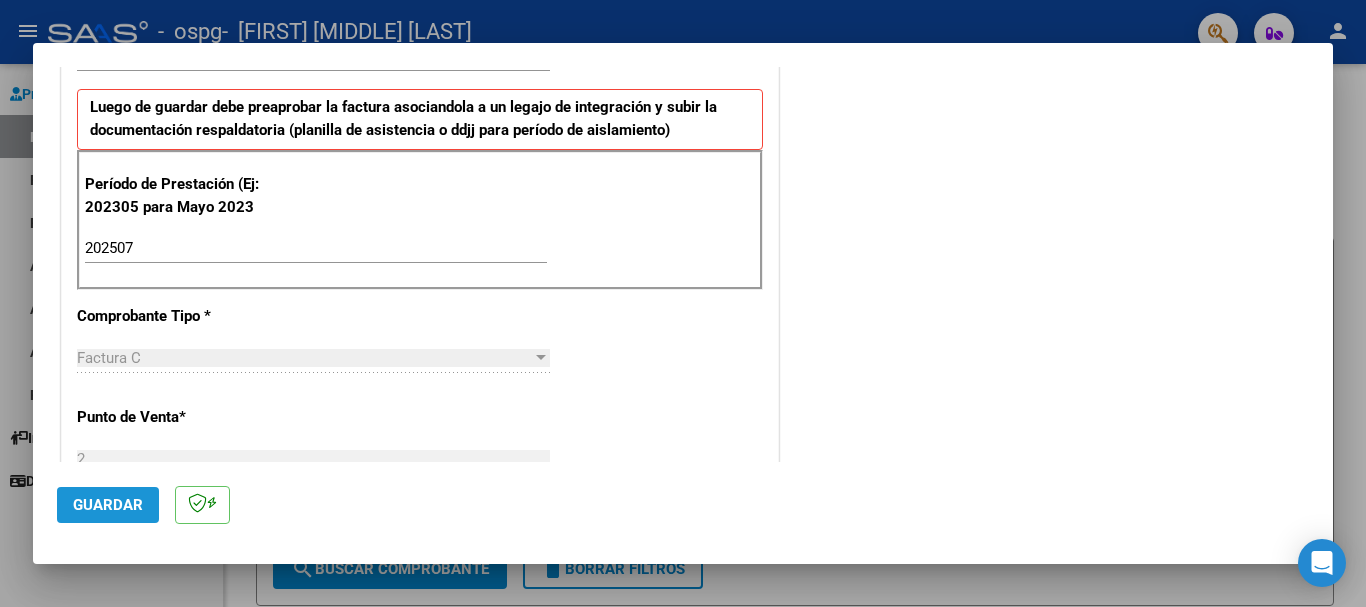 click on "Guardar" 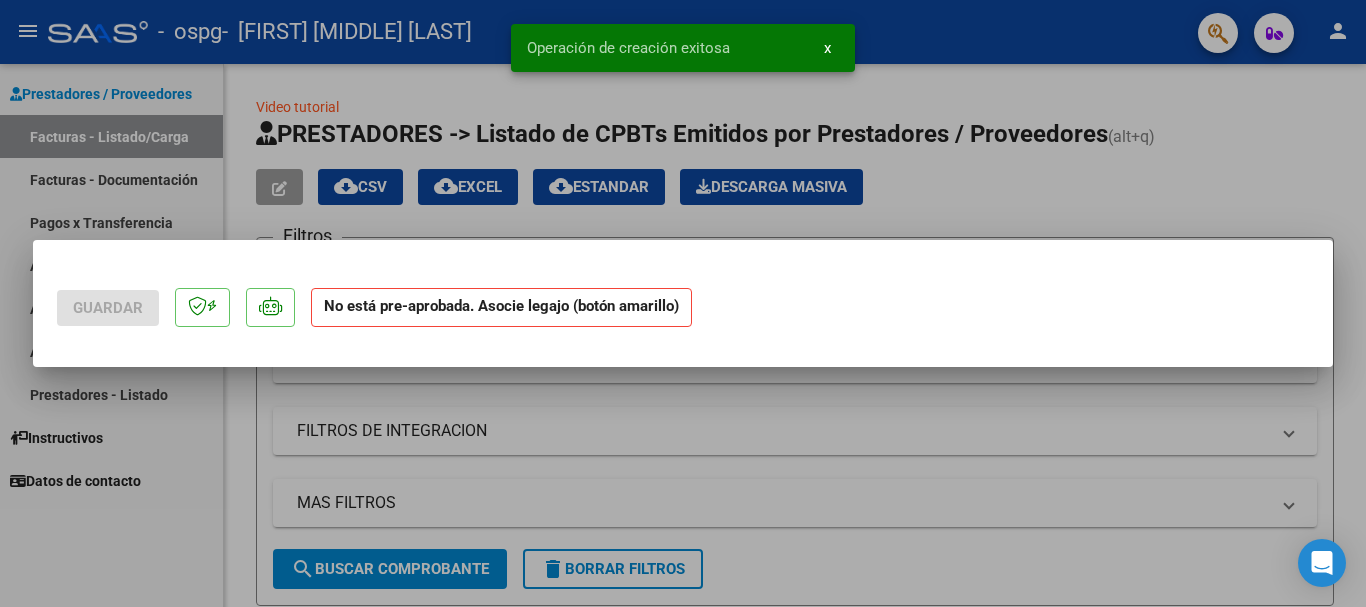 scroll, scrollTop: 0, scrollLeft: 0, axis: both 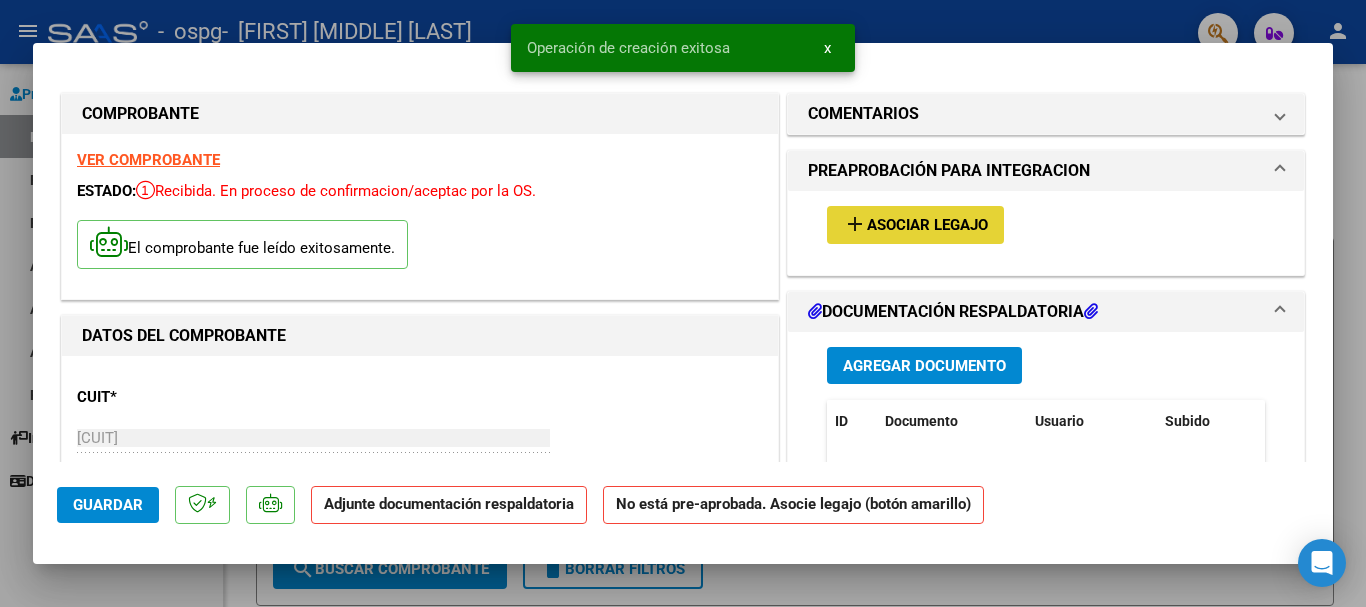 click on "add Asociar Legajo" at bounding box center [915, 224] 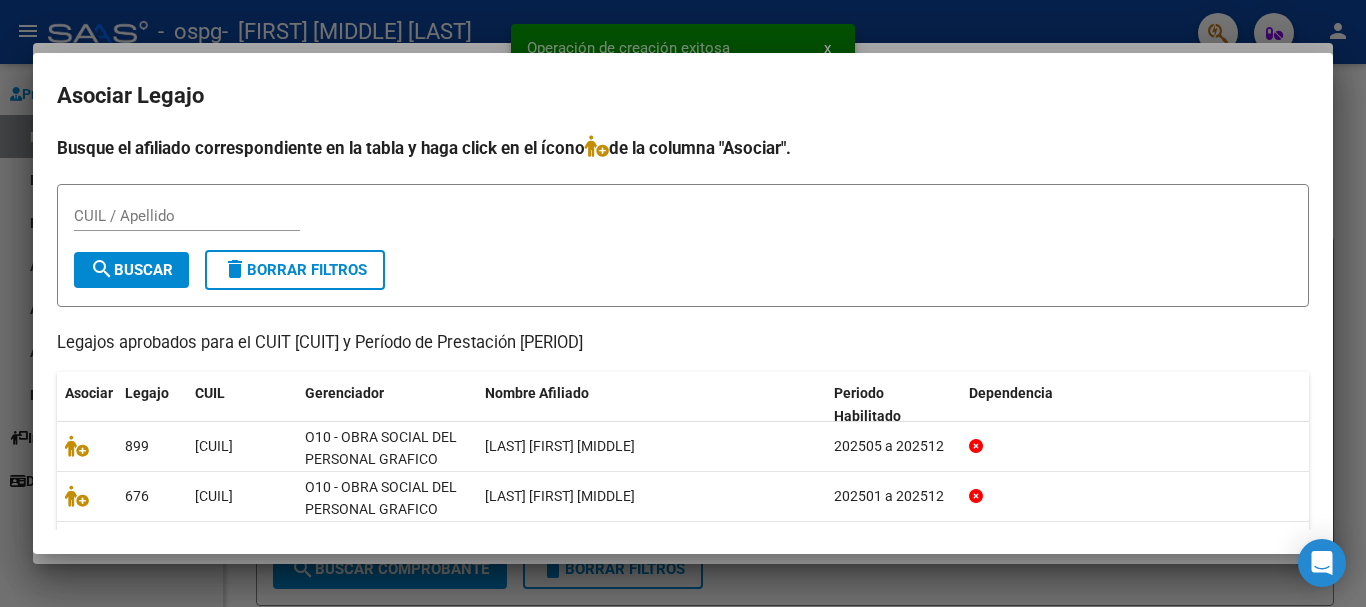 scroll, scrollTop: 152, scrollLeft: 0, axis: vertical 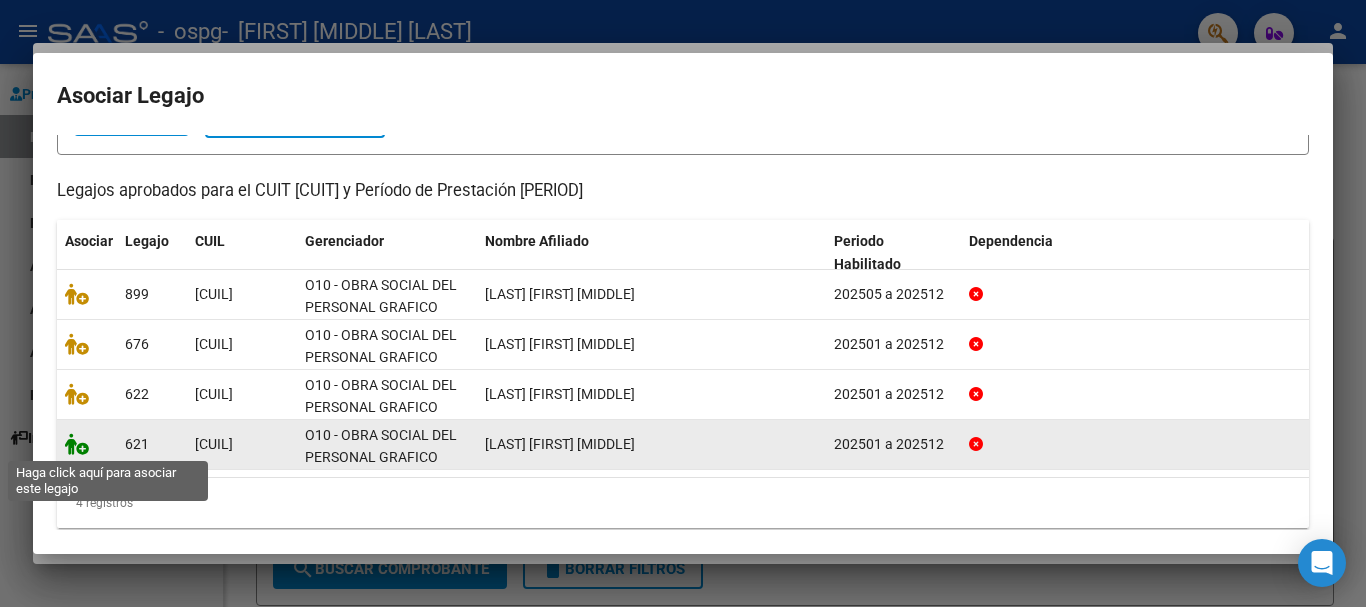 click 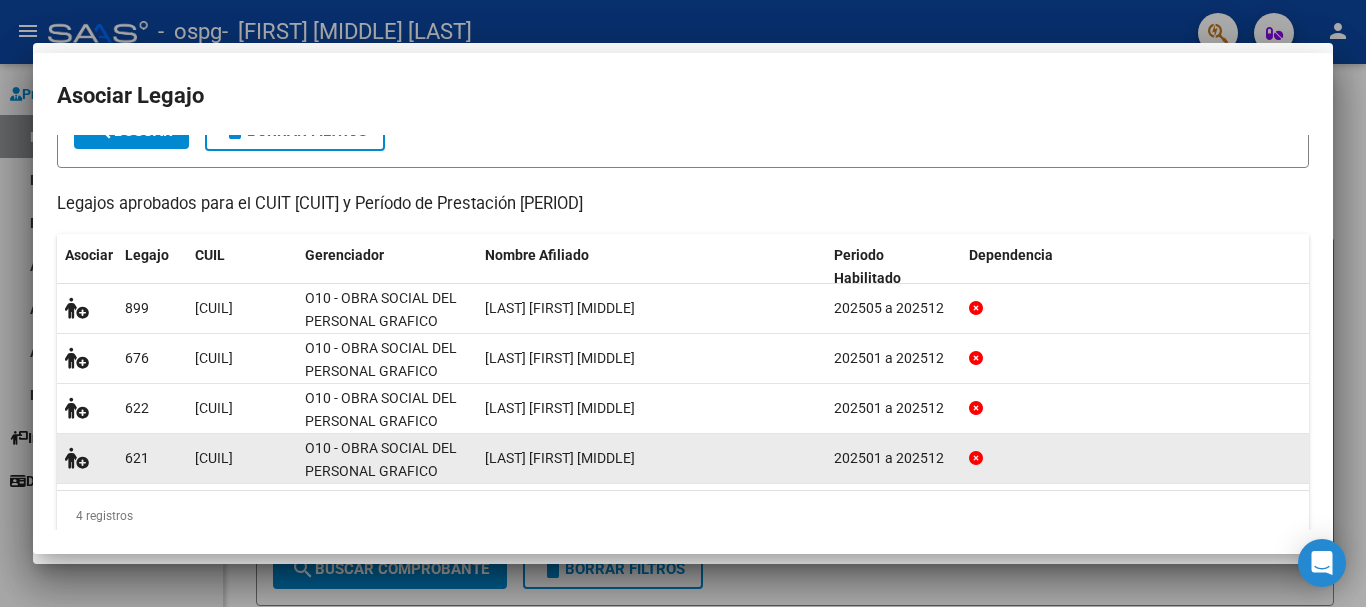 scroll, scrollTop: 165, scrollLeft: 0, axis: vertical 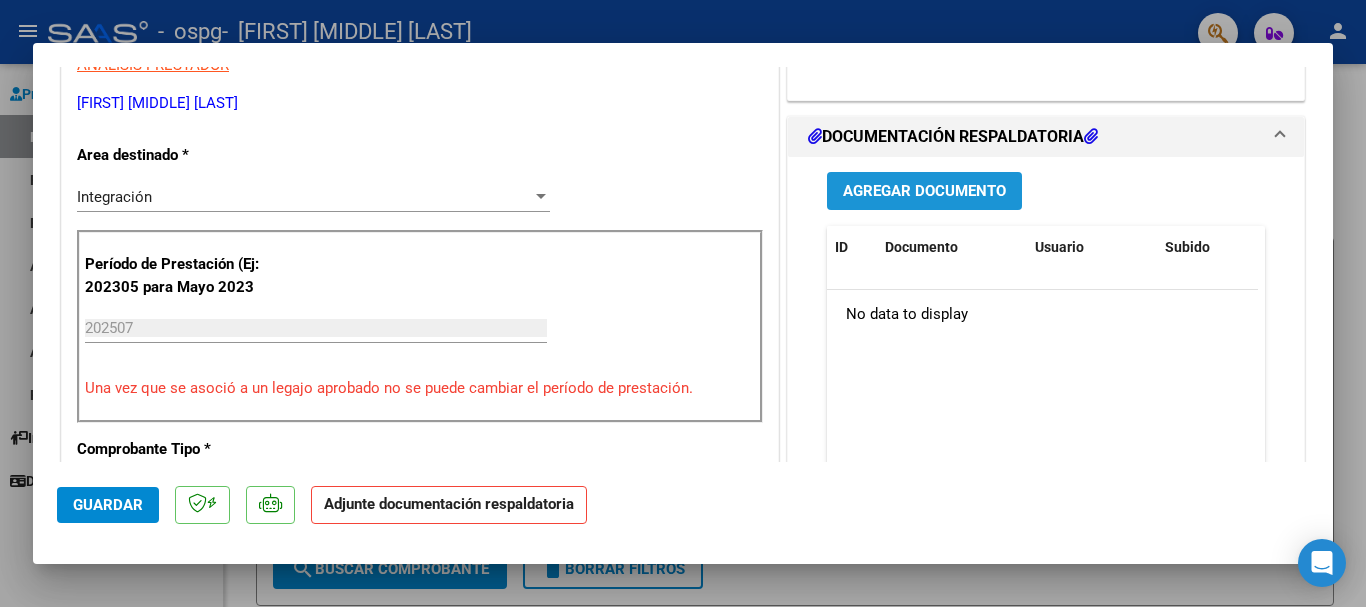 click on "Agregar Documento" at bounding box center (924, 192) 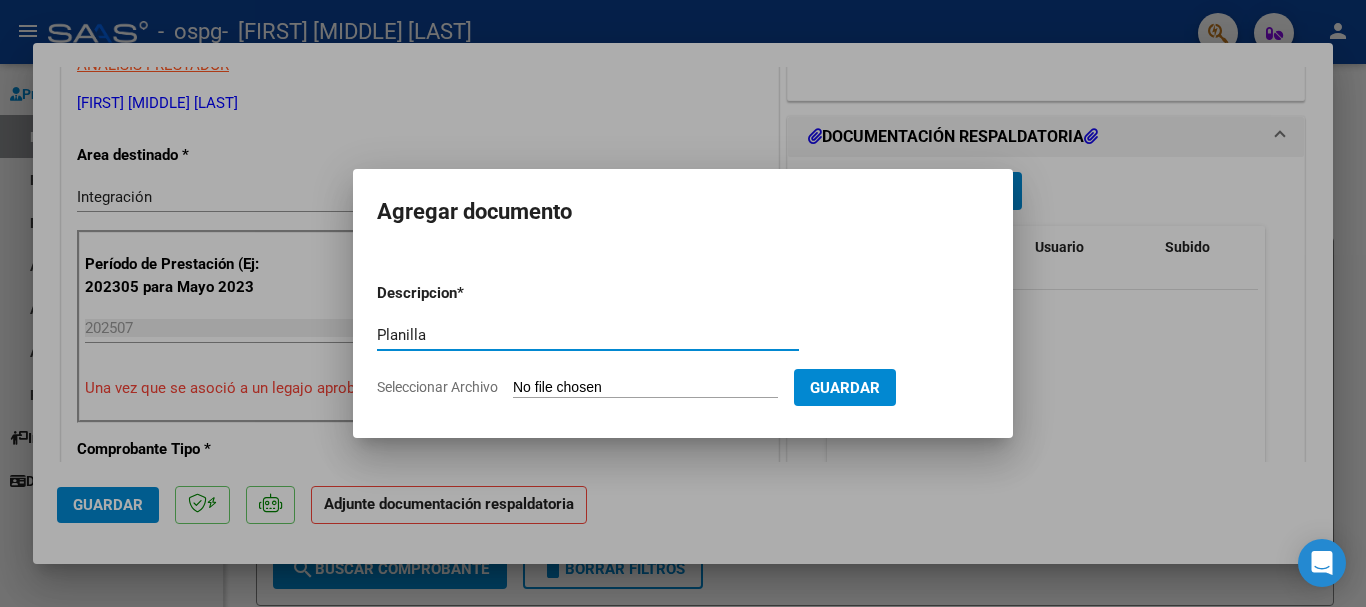type on "Planilla" 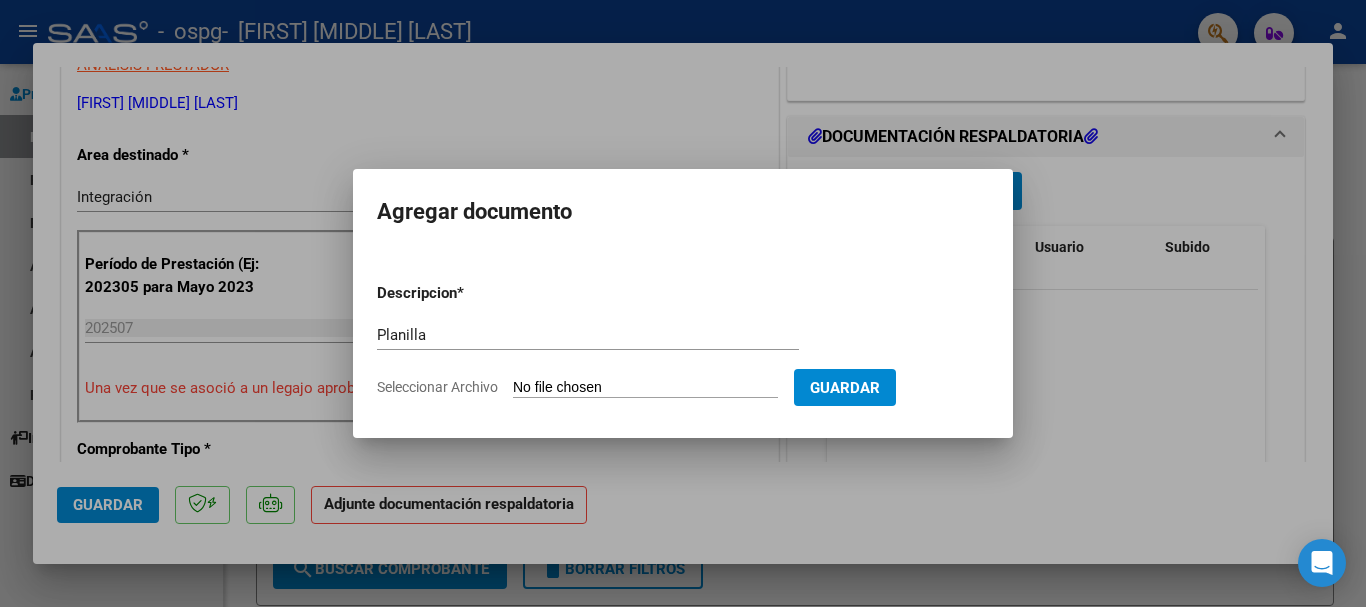 click on "Descripcion  *   Planilla Escriba aquí una descripcion  Seleccionar Archivo Guardar" at bounding box center [683, 340] 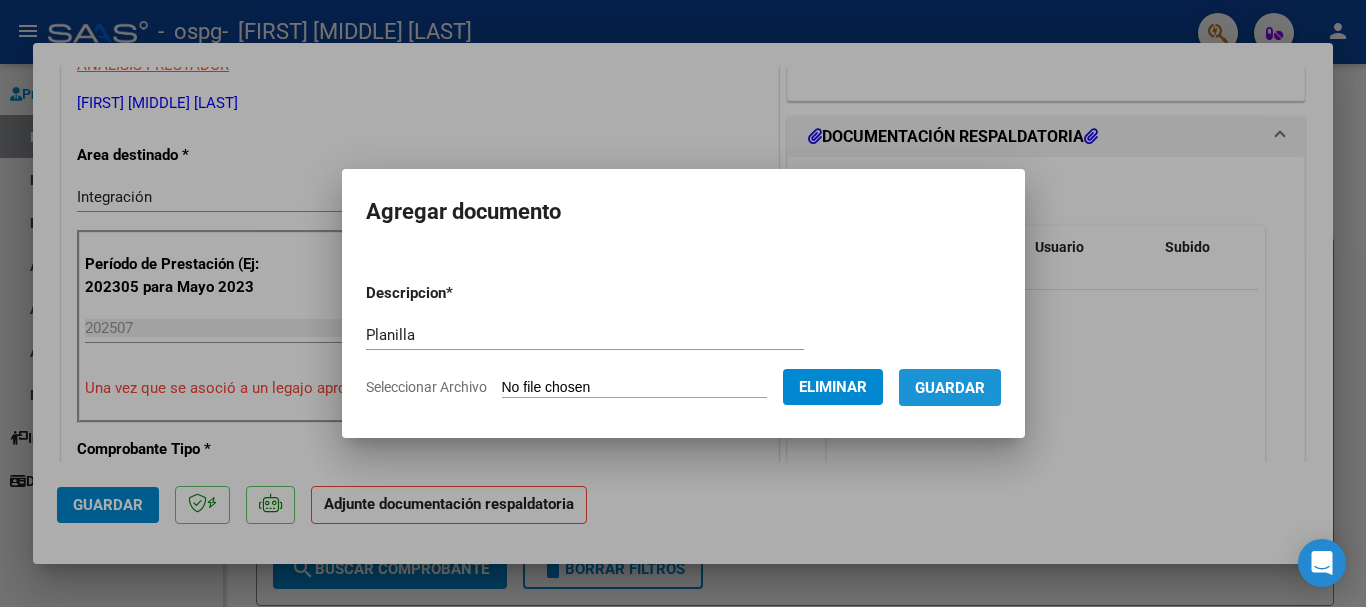 click on "Guardar" at bounding box center (950, 388) 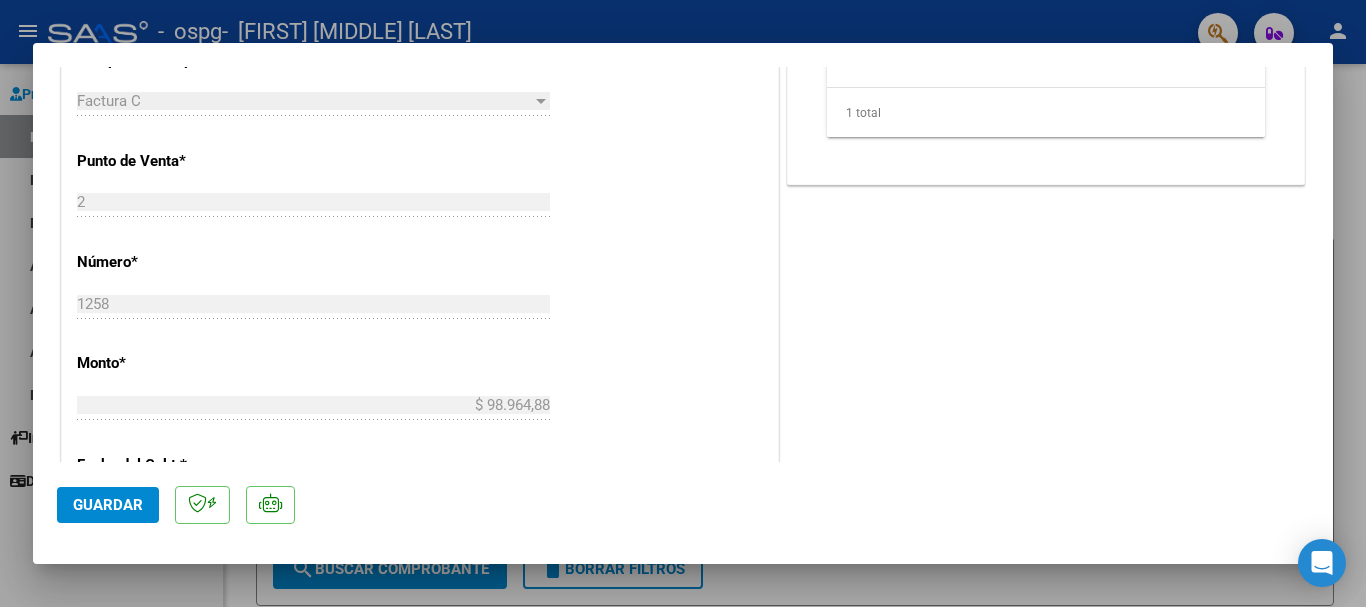 scroll, scrollTop: 842, scrollLeft: 0, axis: vertical 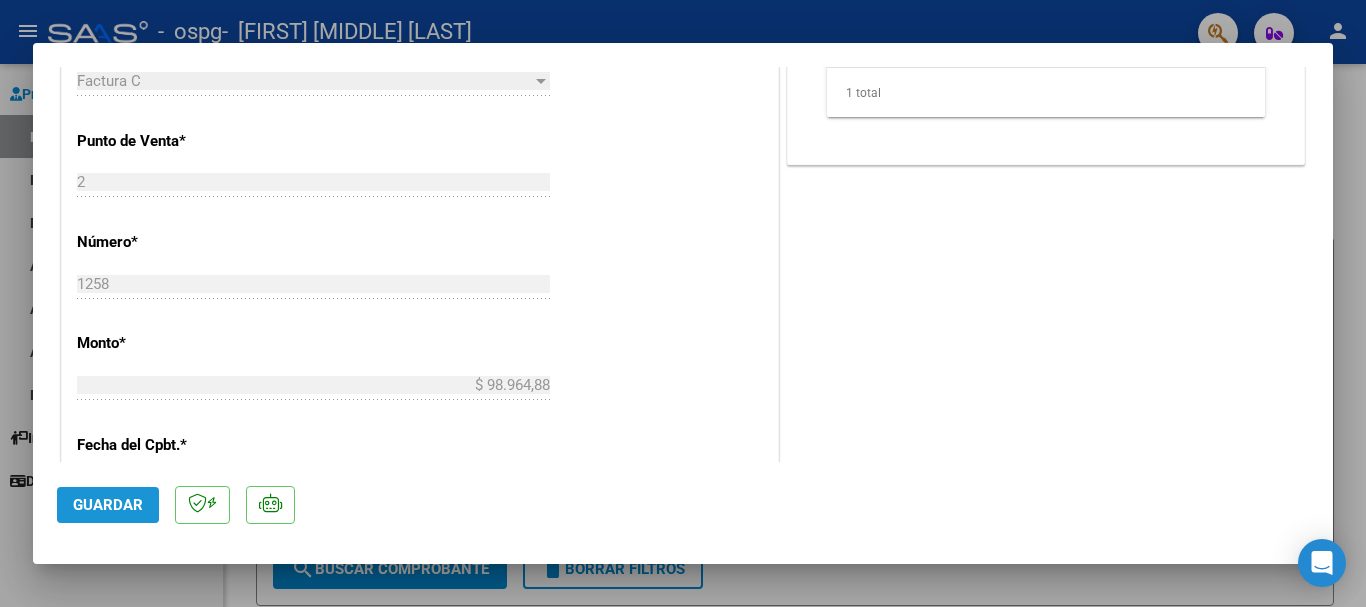 click on "Guardar" 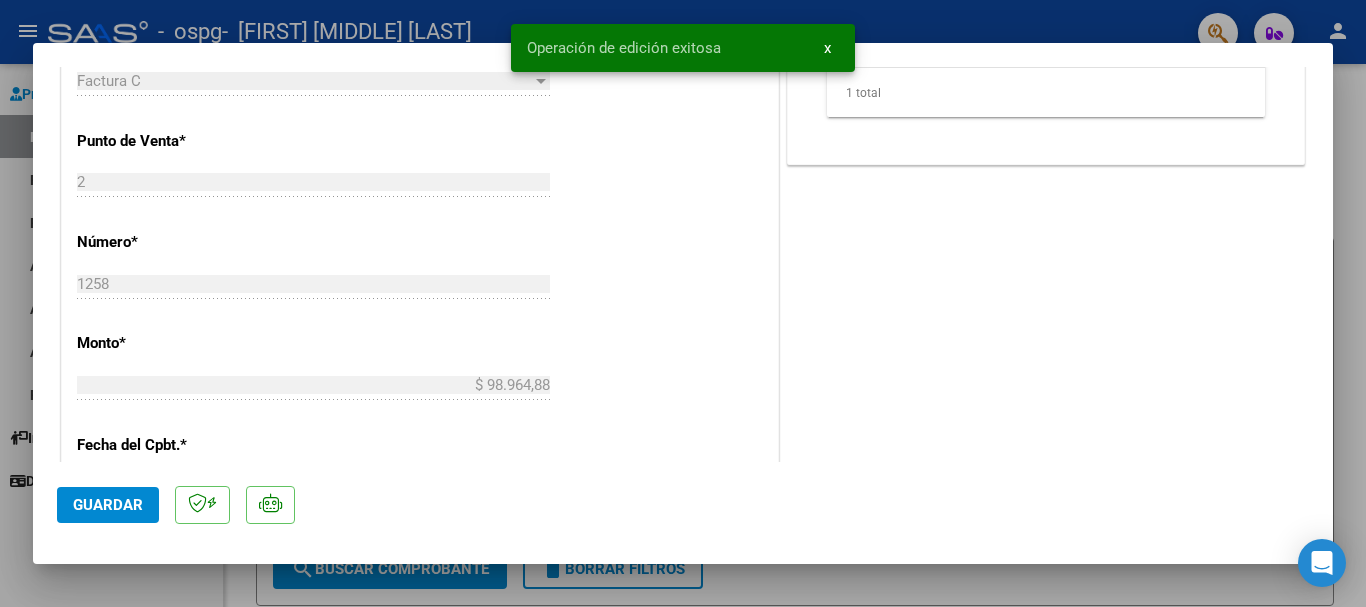 click at bounding box center [683, 303] 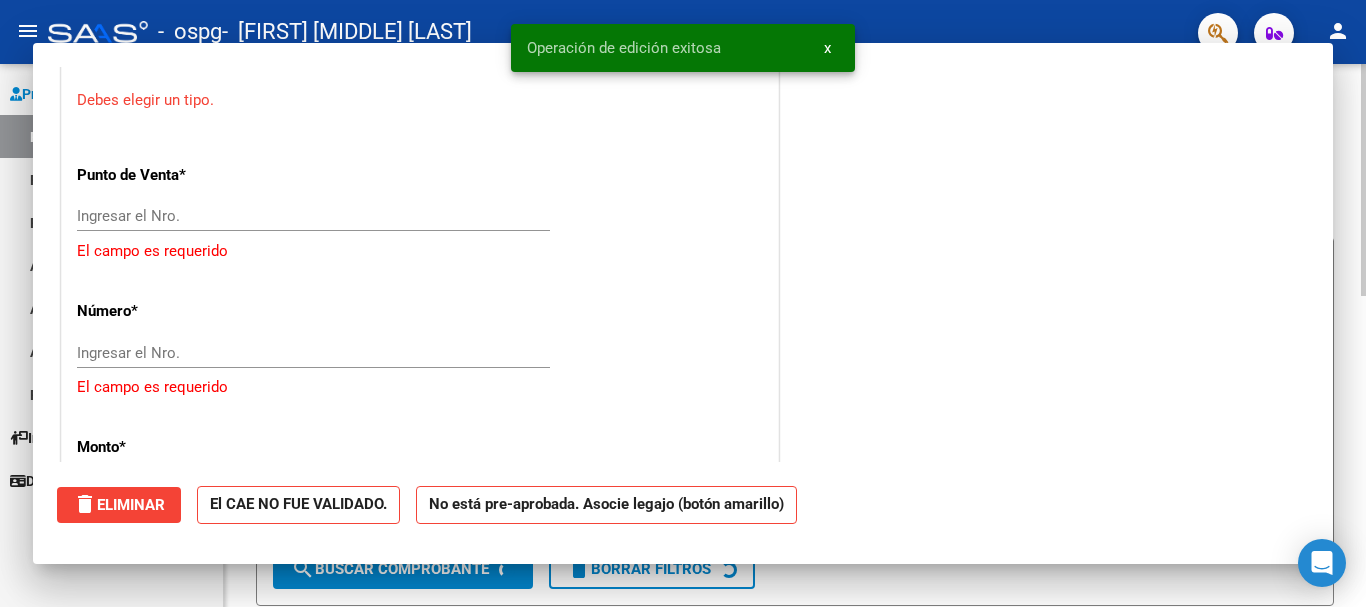 scroll, scrollTop: 0, scrollLeft: 0, axis: both 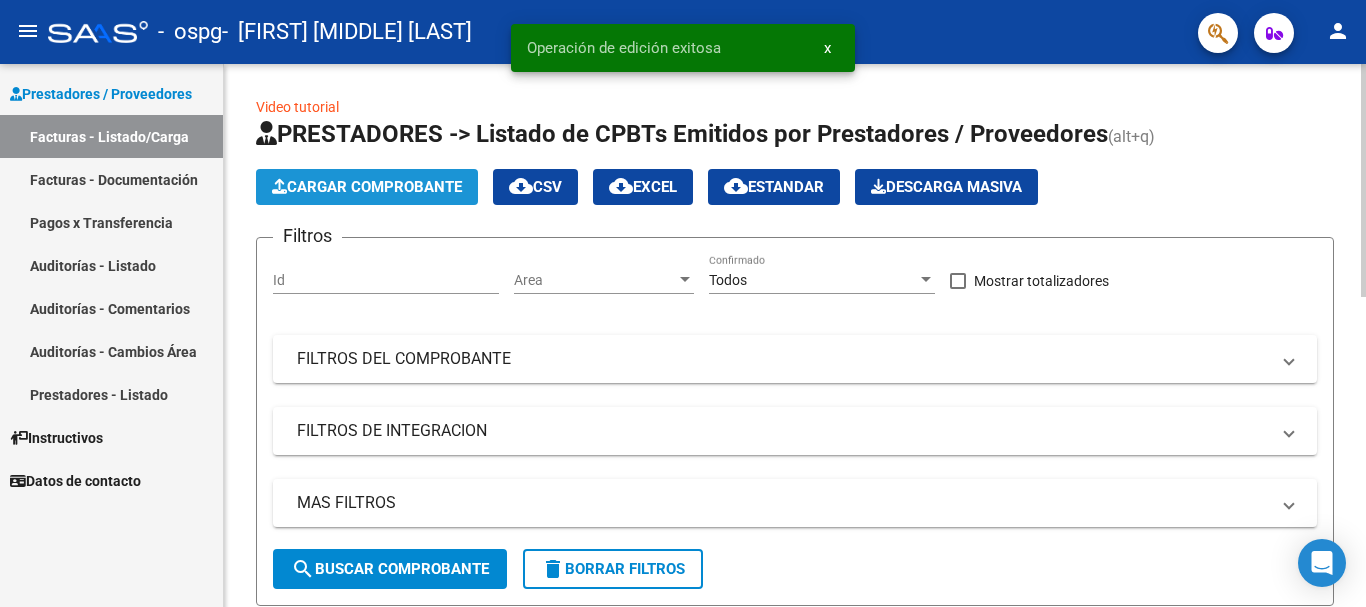 click on "Cargar Comprobante" 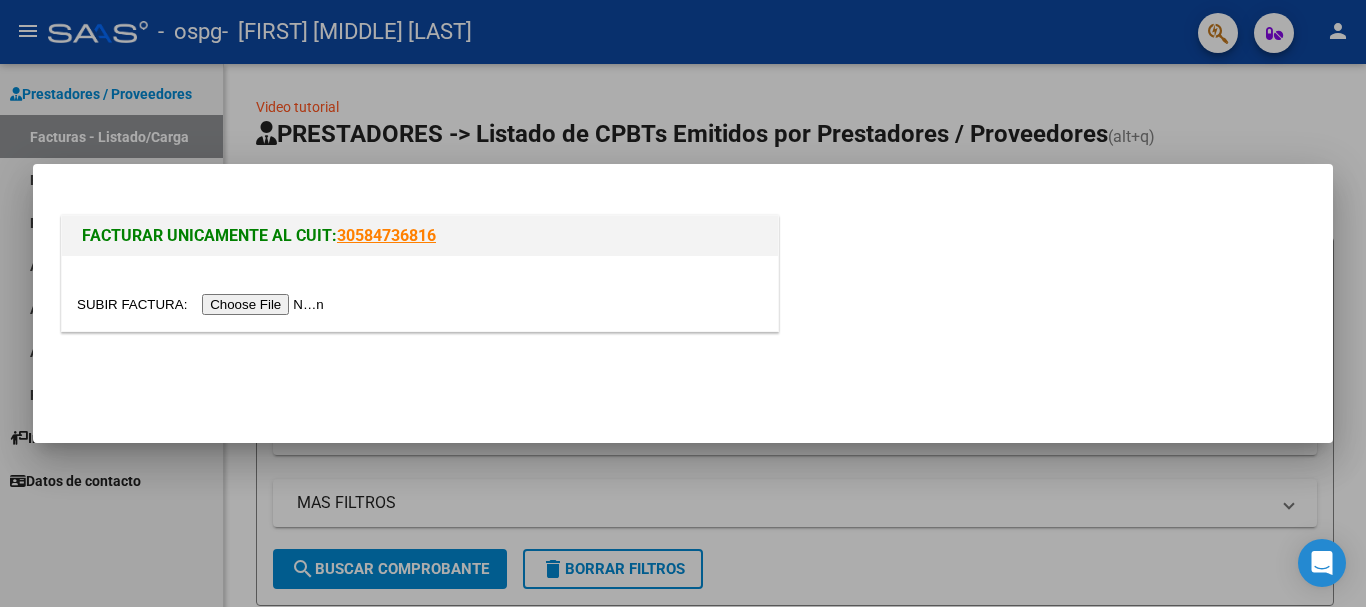 click at bounding box center [203, 304] 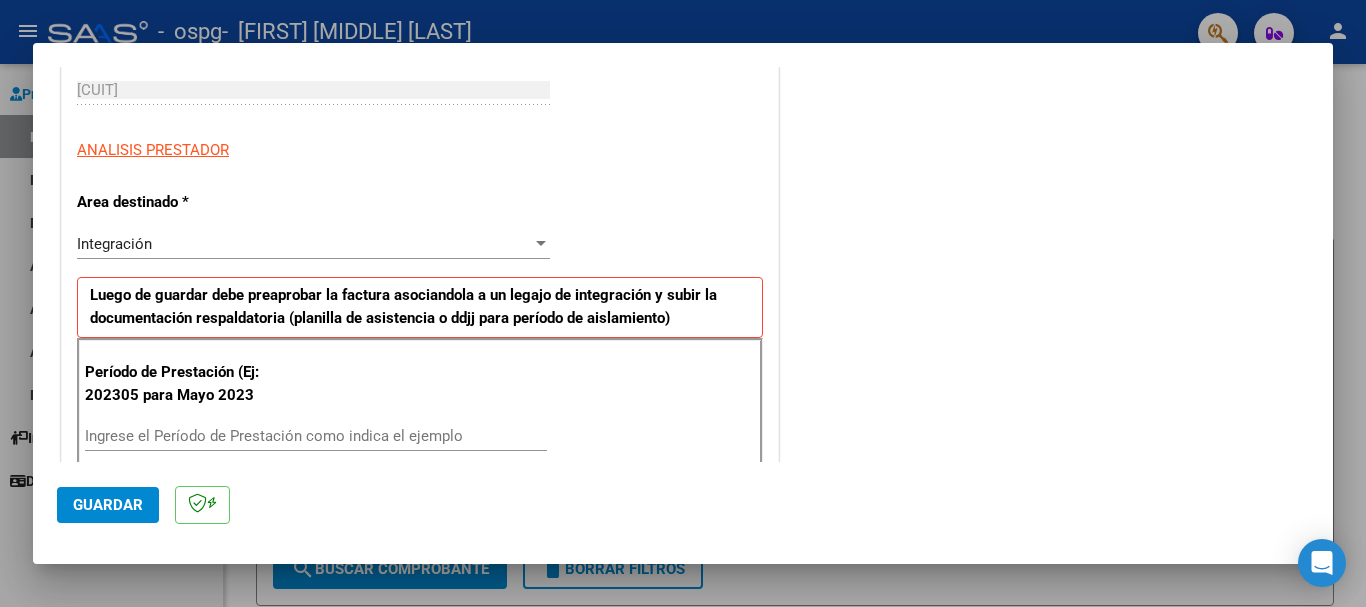 scroll, scrollTop: 360, scrollLeft: 0, axis: vertical 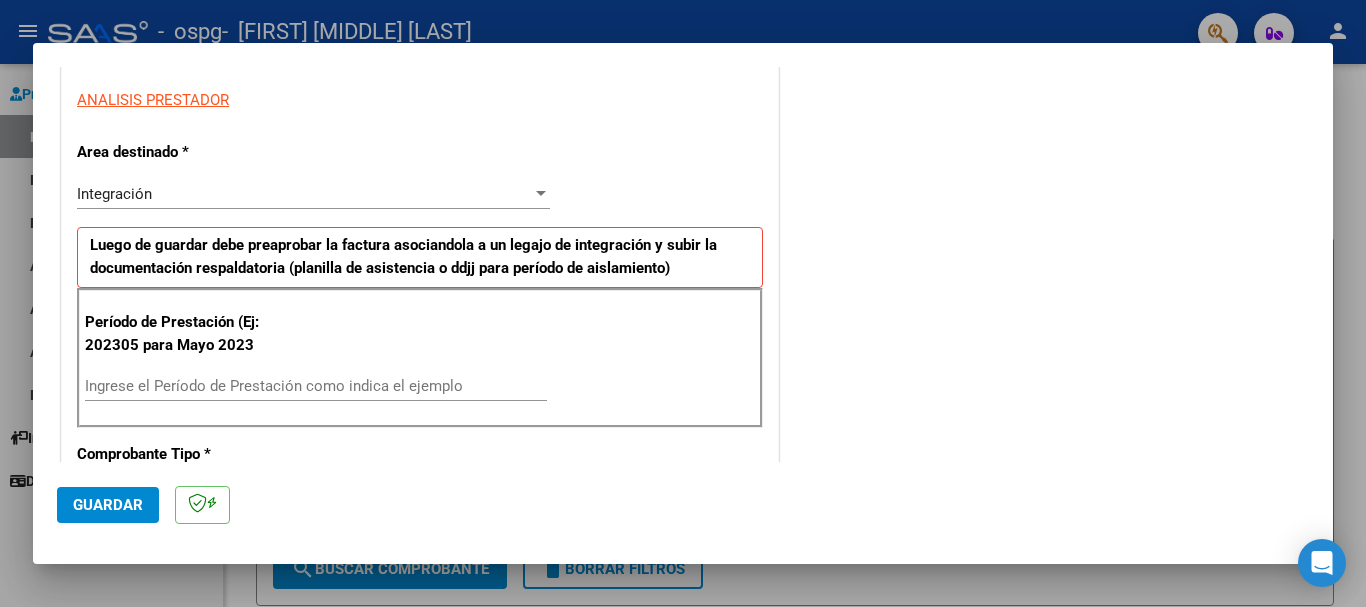 click on "Ingrese el Período de Prestación como indica el ejemplo" at bounding box center [316, 386] 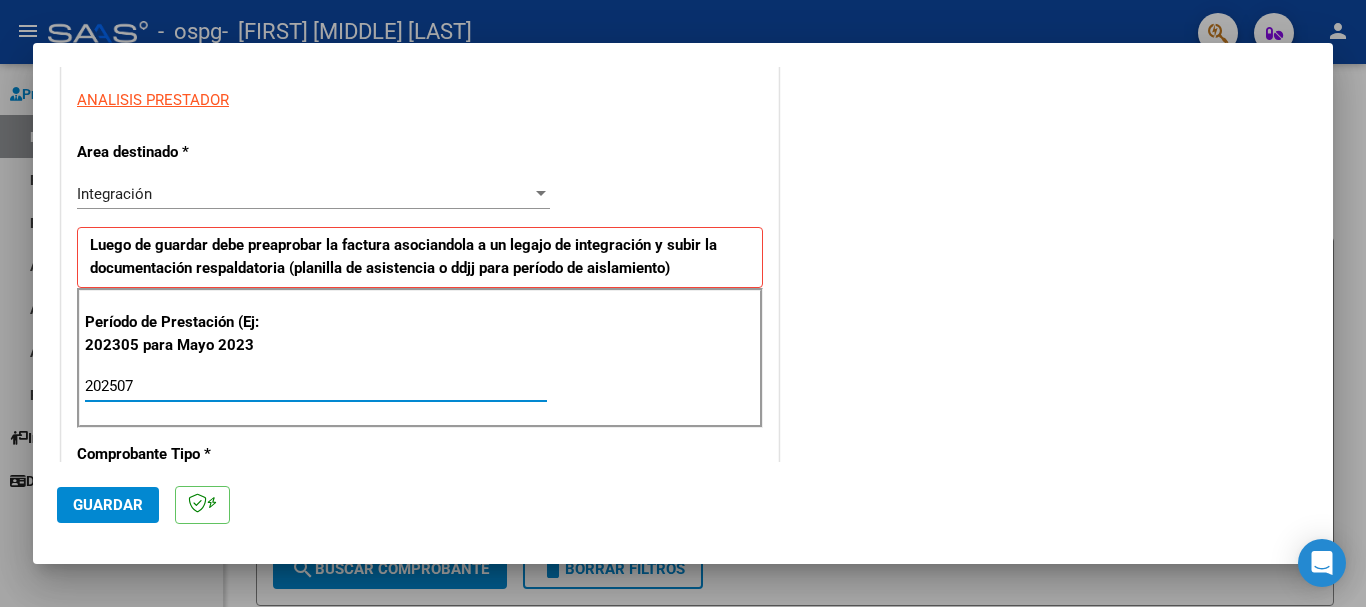 type on "202507" 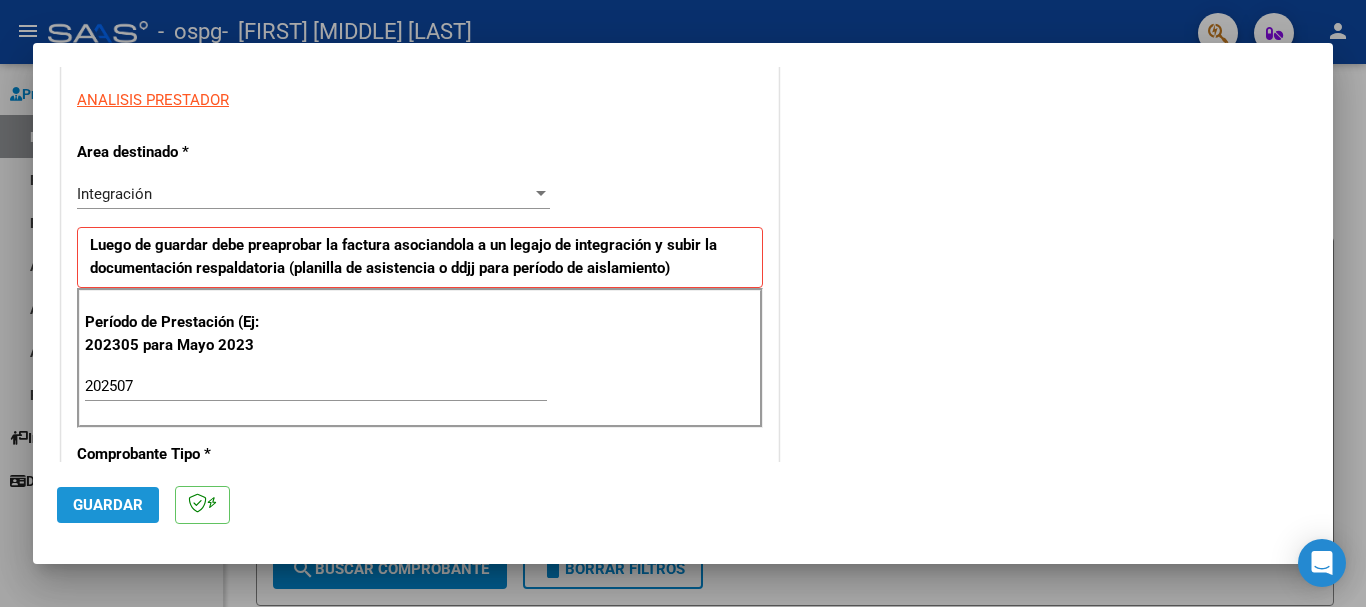 click on "Guardar" 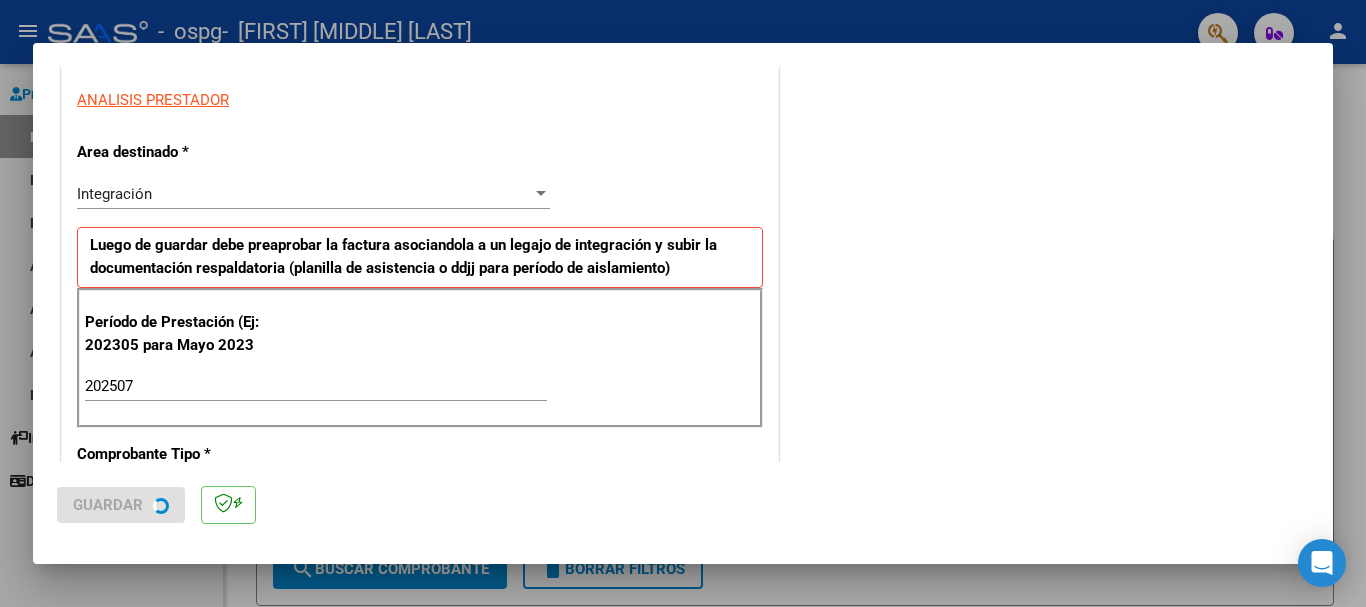 scroll, scrollTop: 0, scrollLeft: 0, axis: both 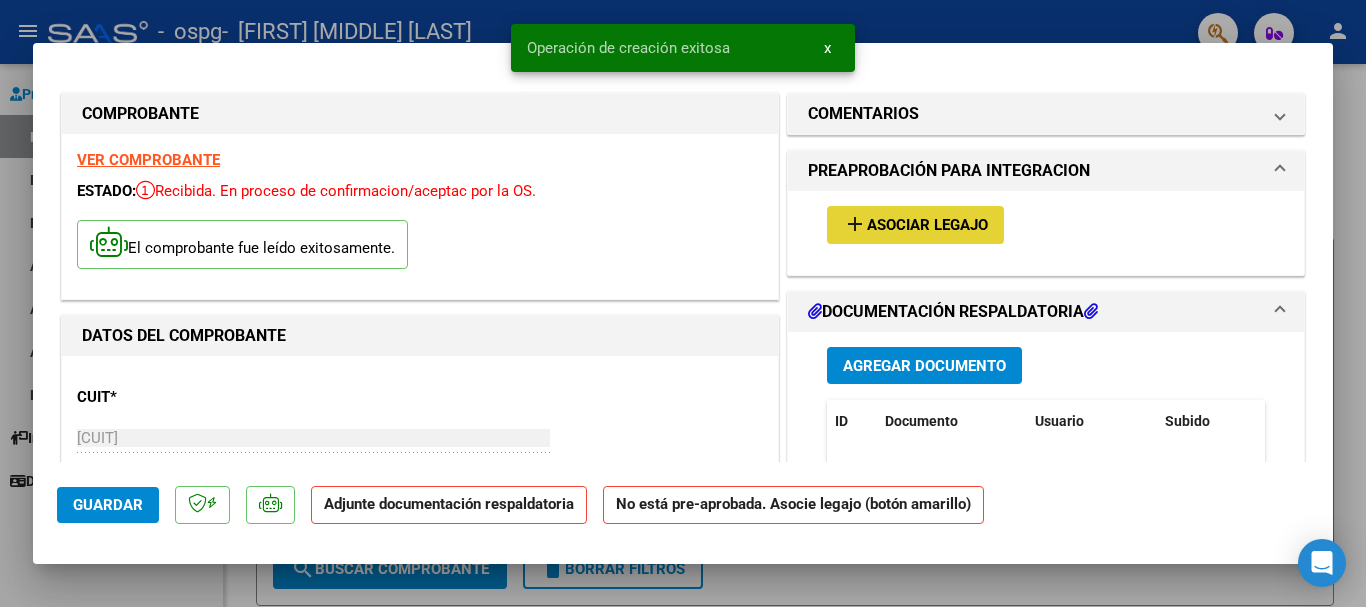 click on "Asociar Legajo" at bounding box center [927, 226] 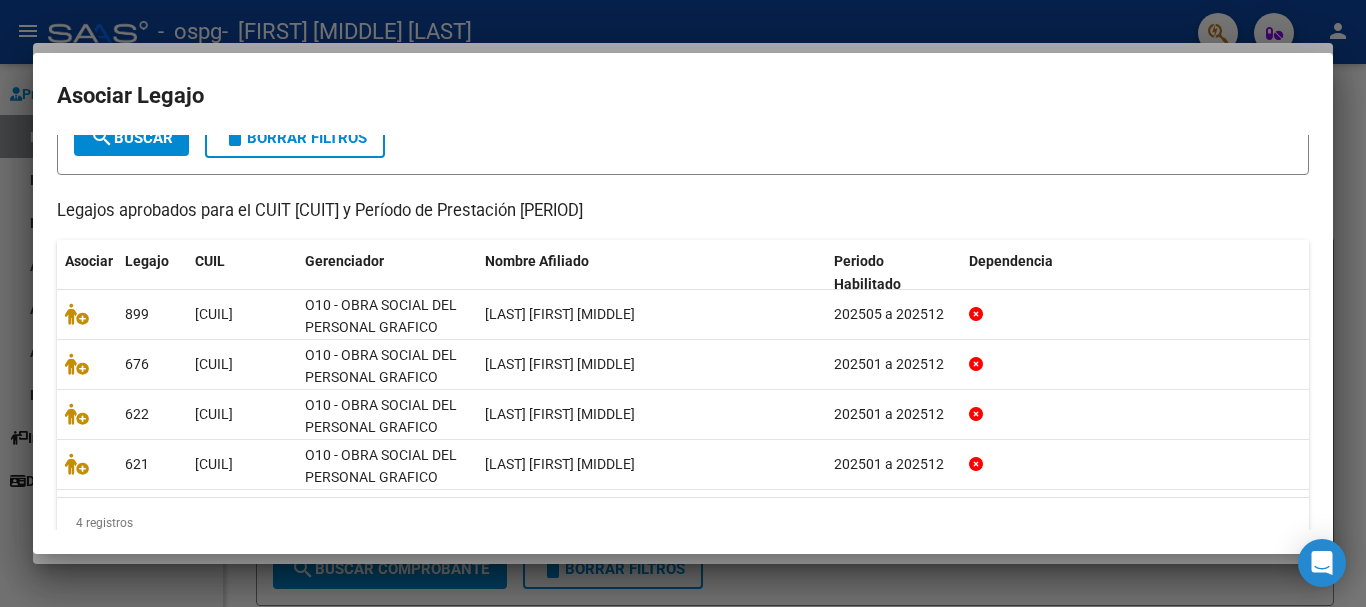 scroll, scrollTop: 128, scrollLeft: 0, axis: vertical 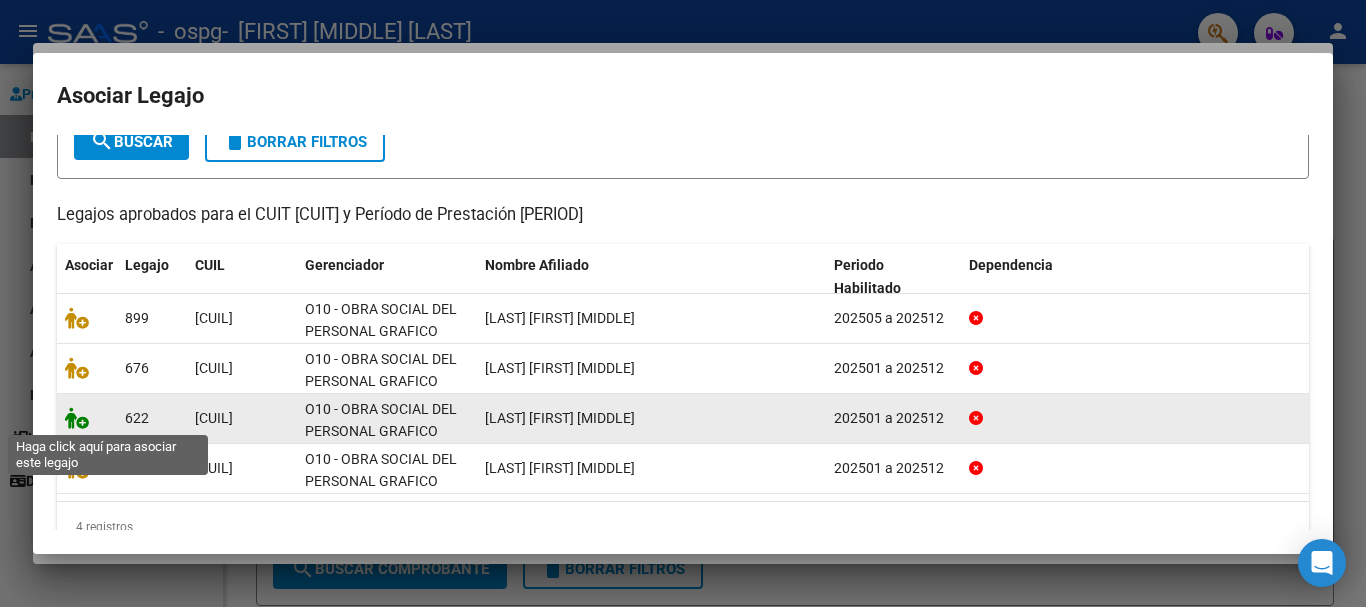 click 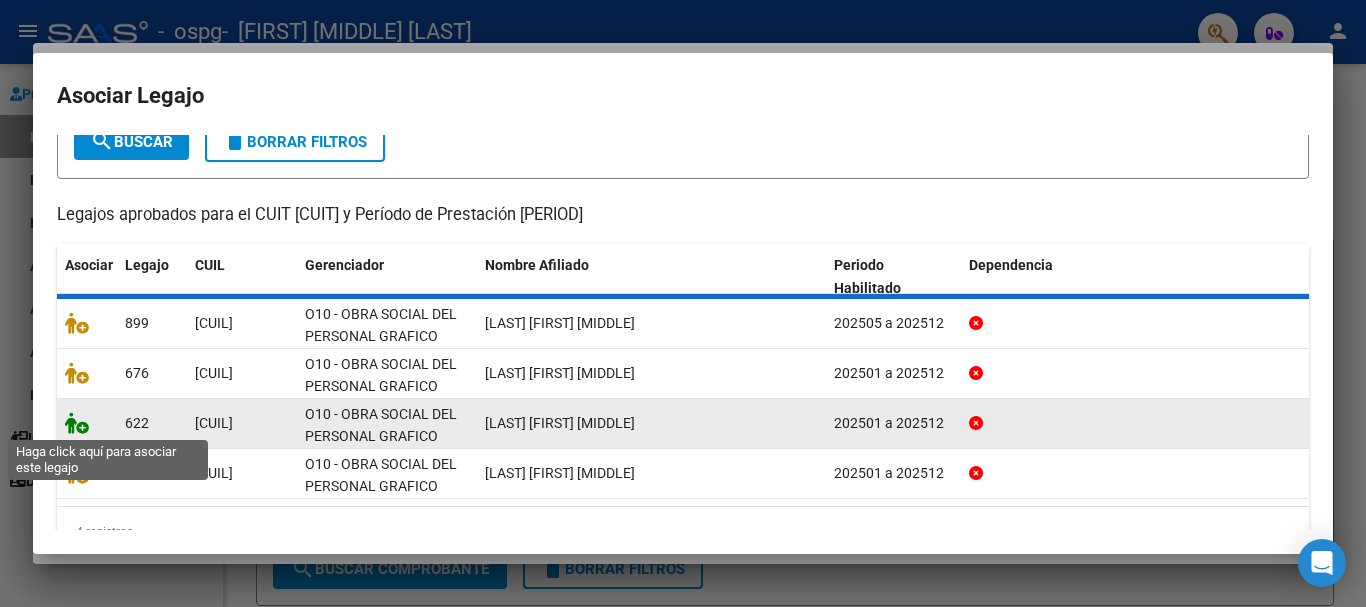 click 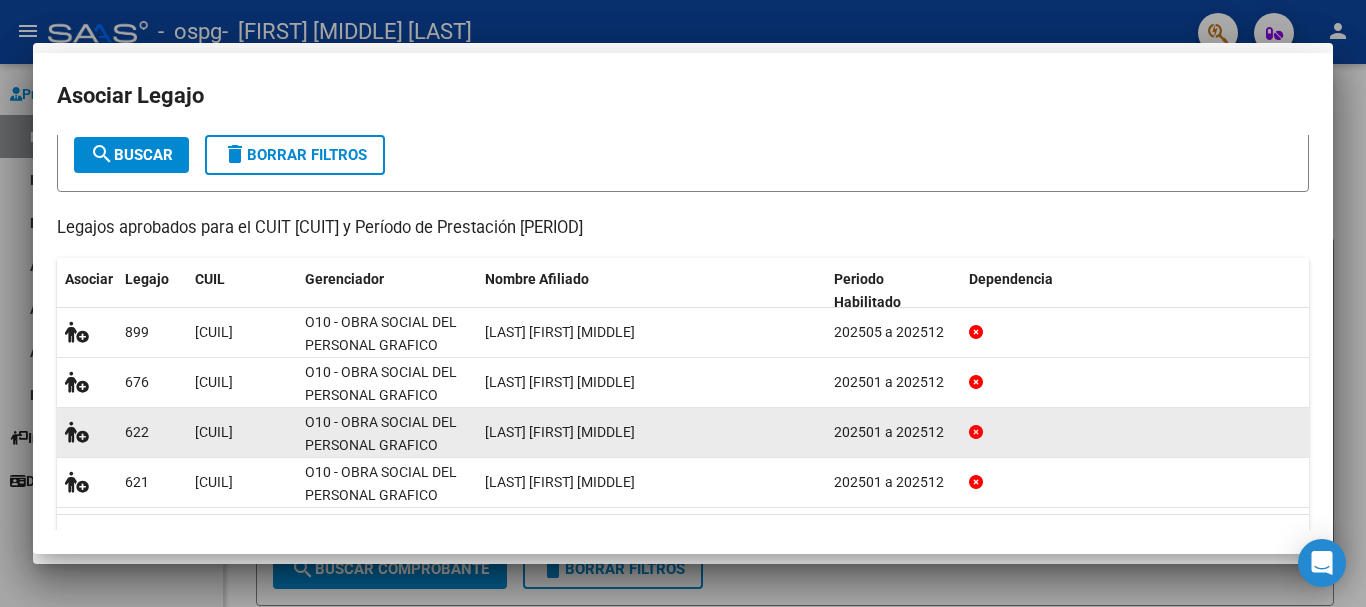 scroll, scrollTop: 141, scrollLeft: 0, axis: vertical 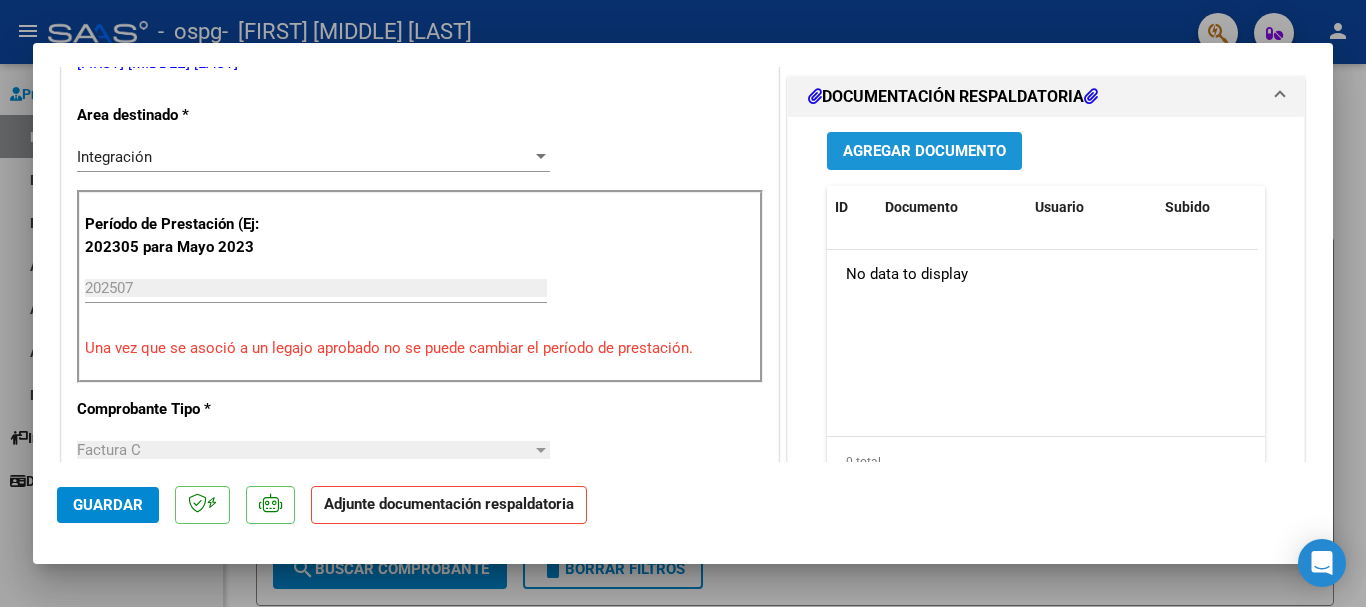 click on "Agregar Documento" at bounding box center [924, 150] 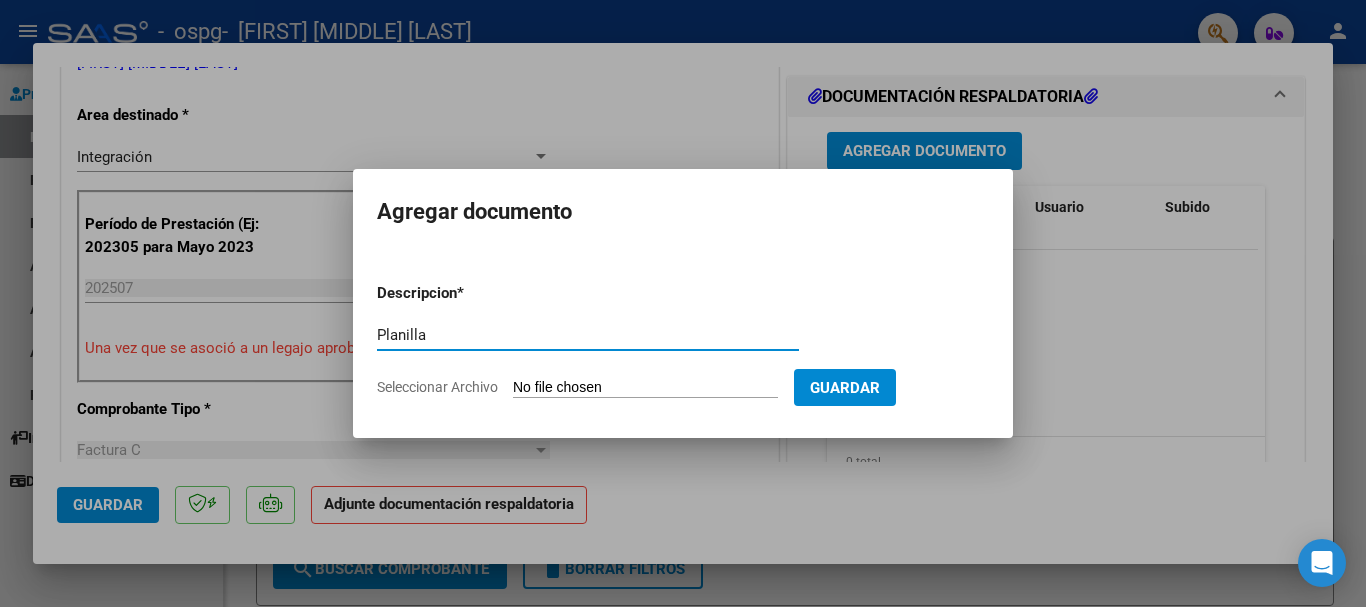 type on "Planilla" 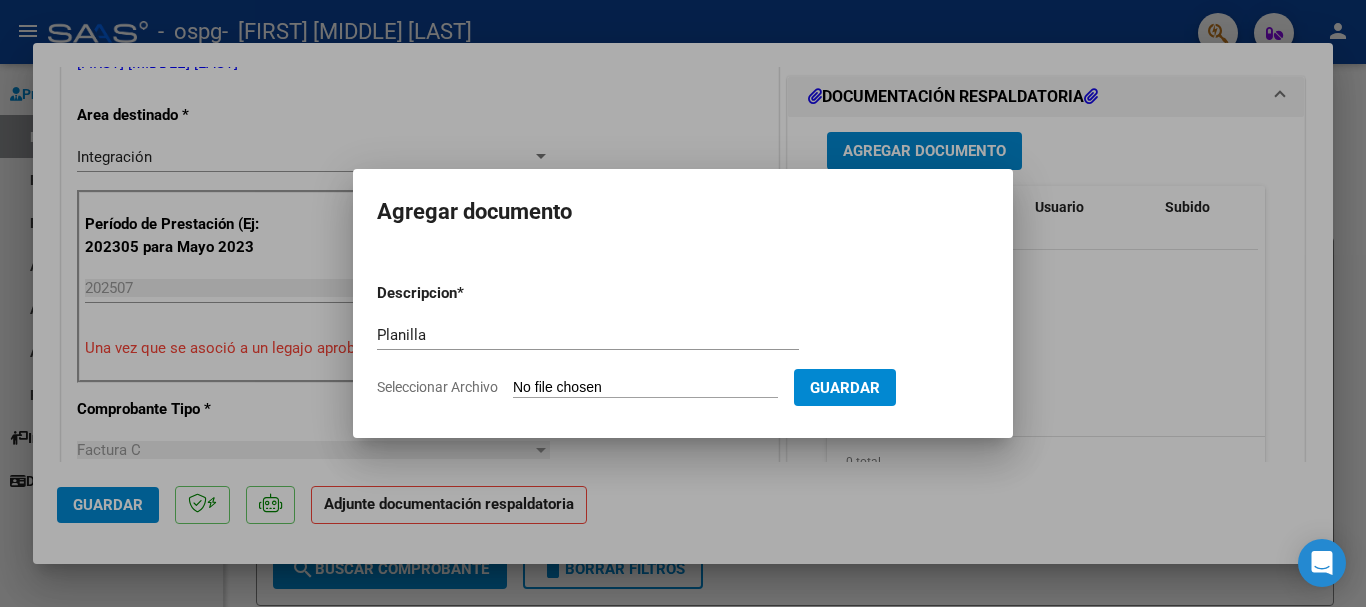 click on "Seleccionar Archivo" at bounding box center (645, 388) 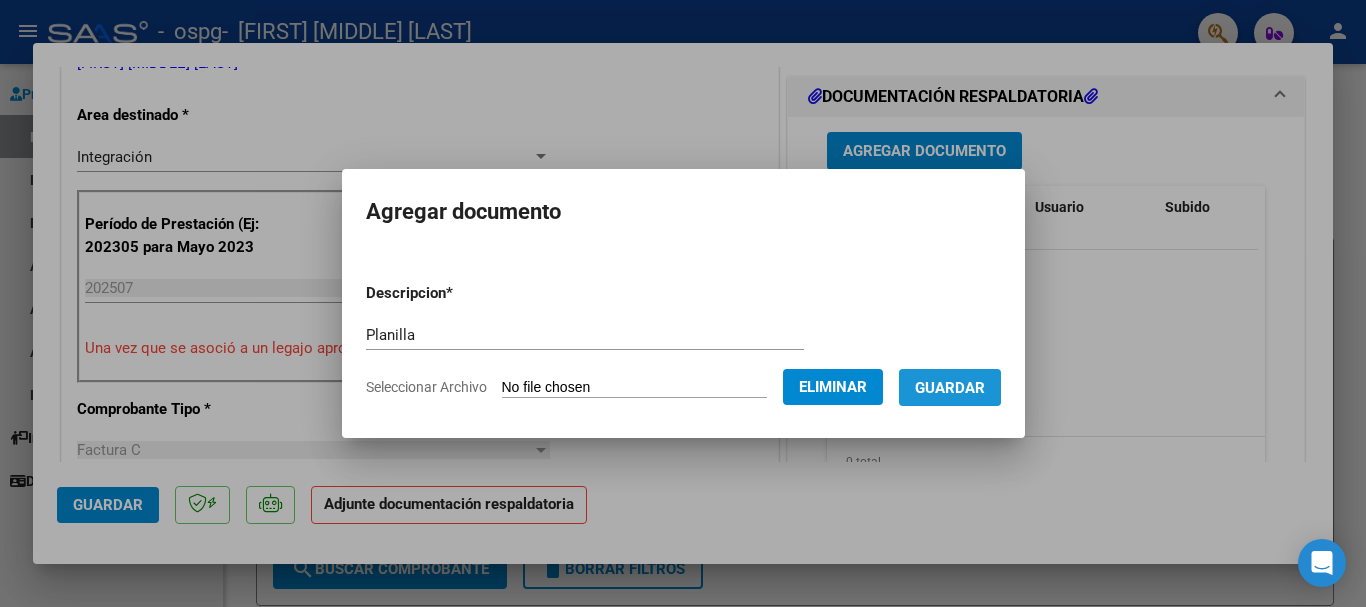 click on "Guardar" at bounding box center [950, 388] 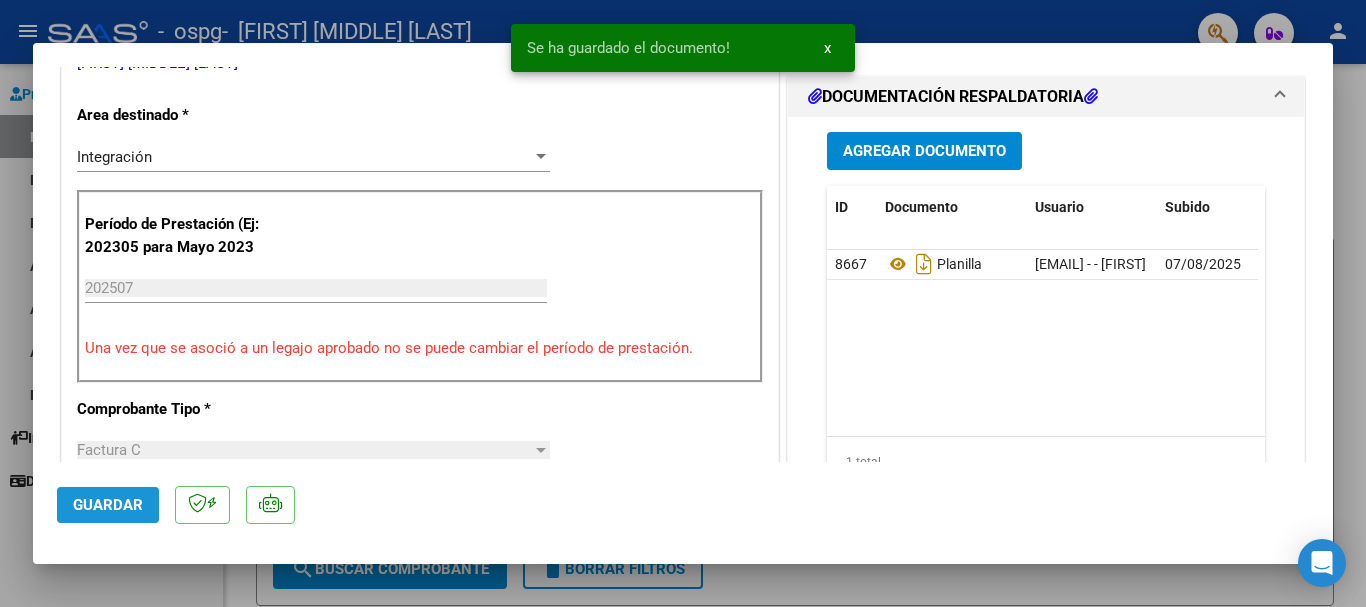 click on "Guardar" 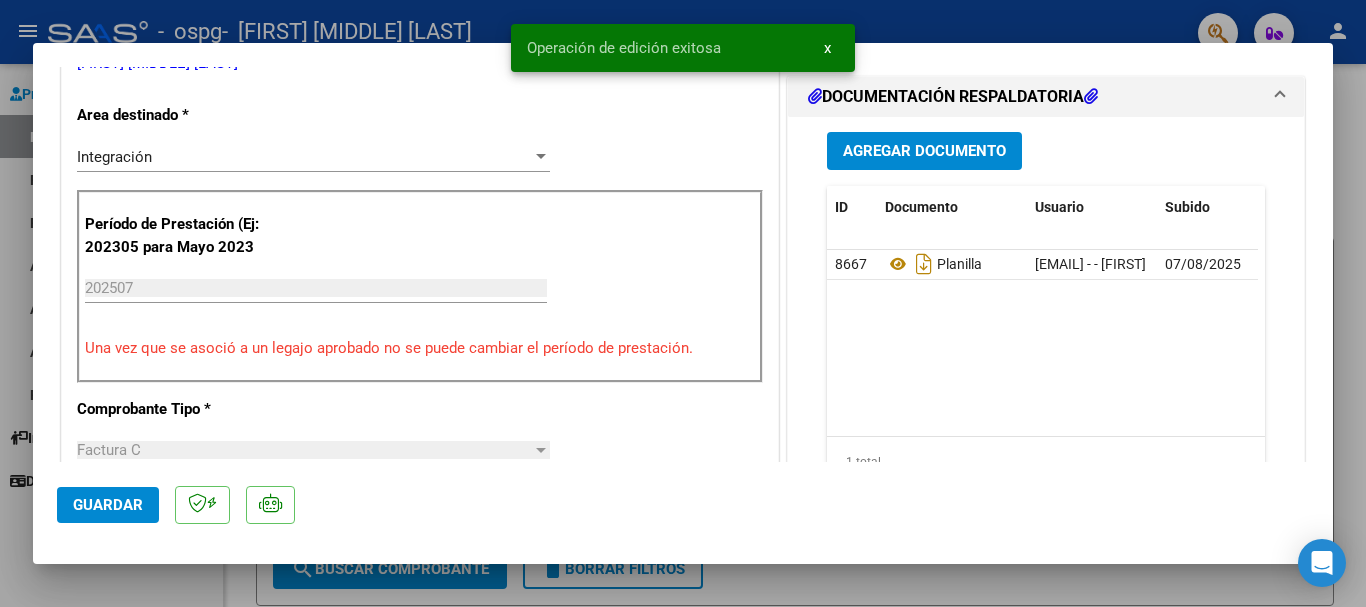 click at bounding box center [683, 303] 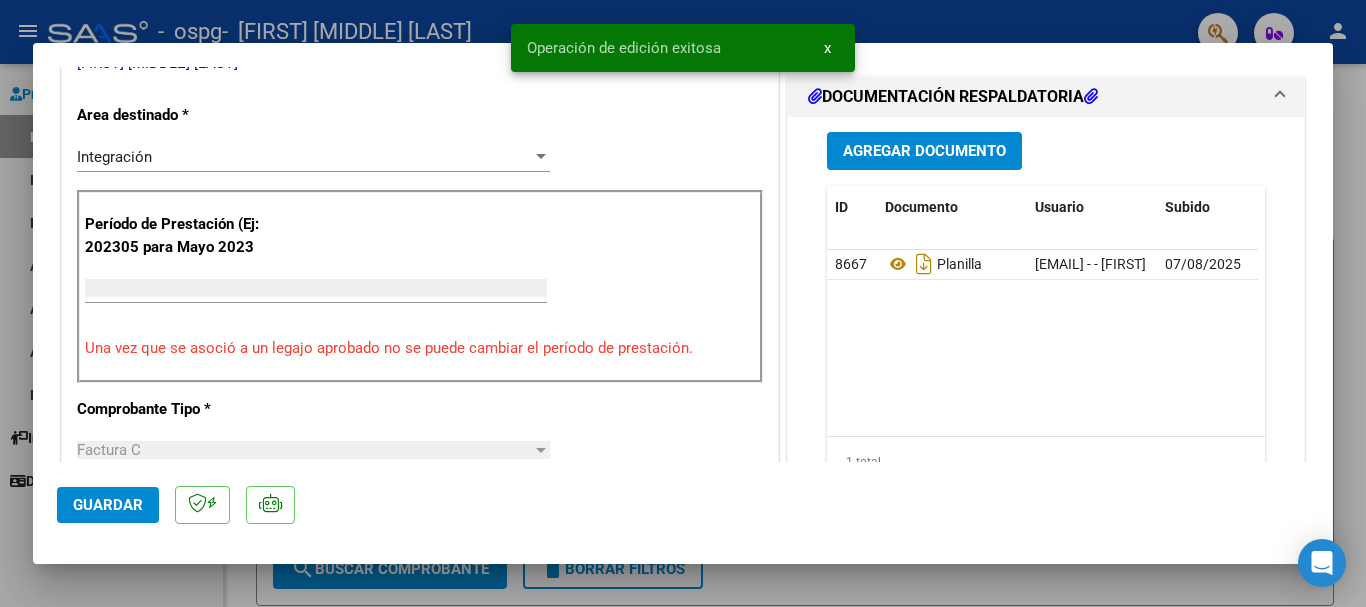 scroll, scrollTop: 387, scrollLeft: 0, axis: vertical 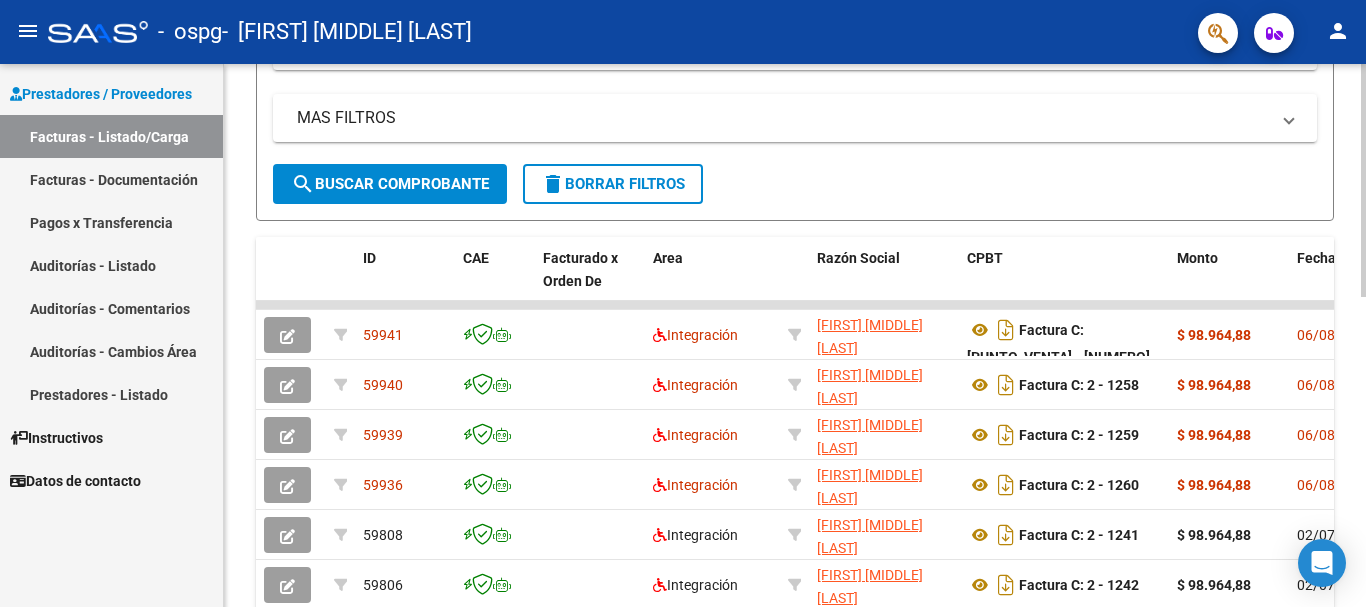 click 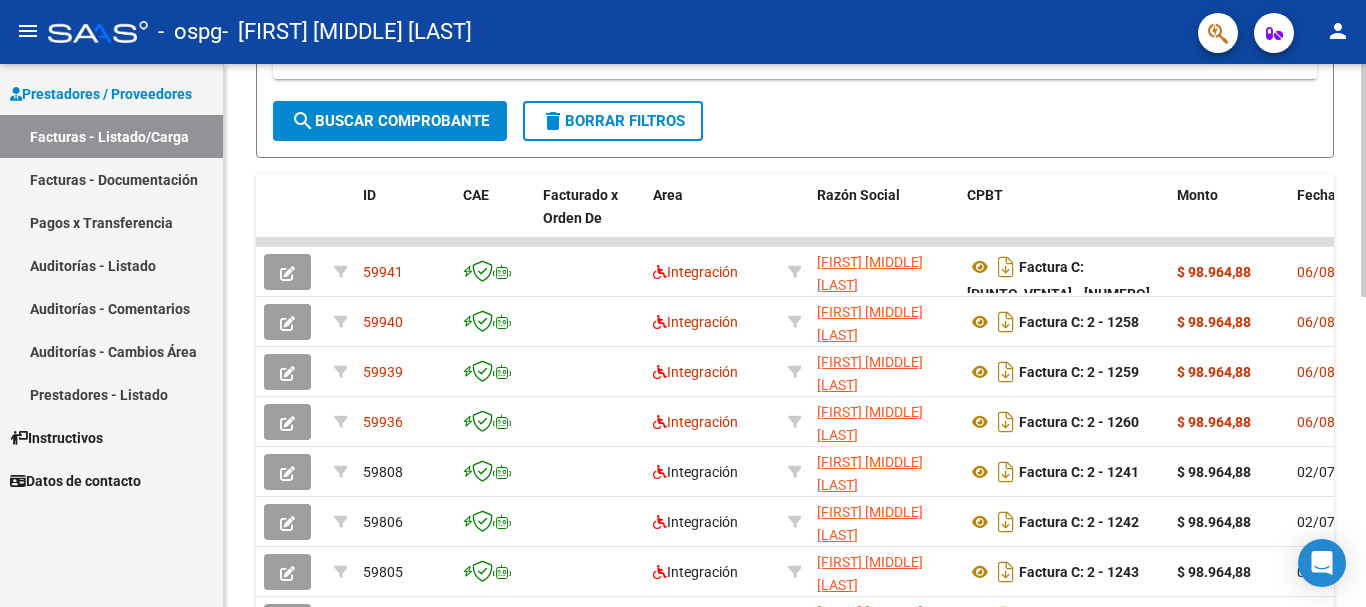 click 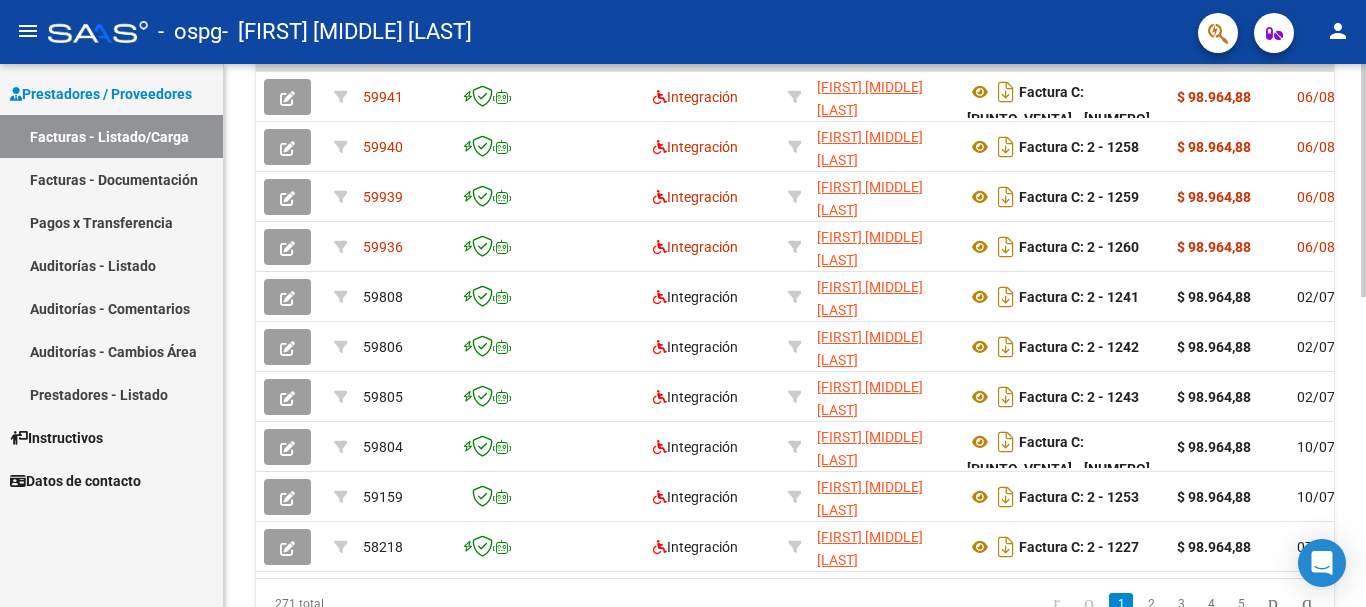 click 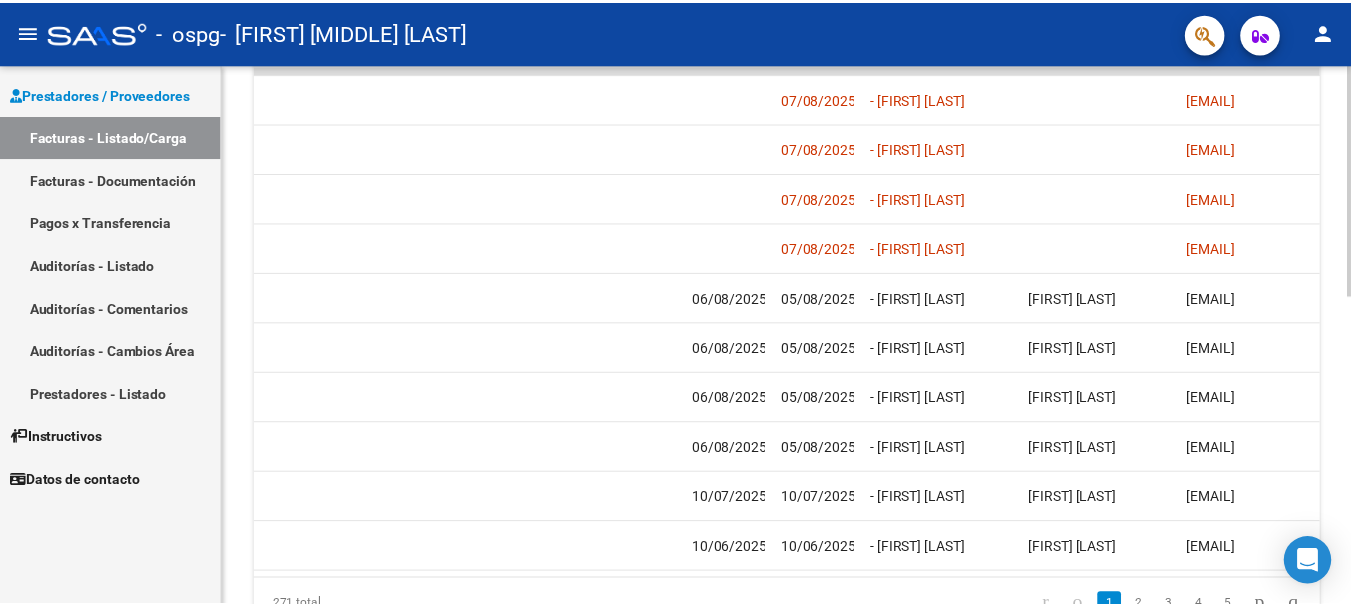 scroll, scrollTop: 0, scrollLeft: 3138, axis: horizontal 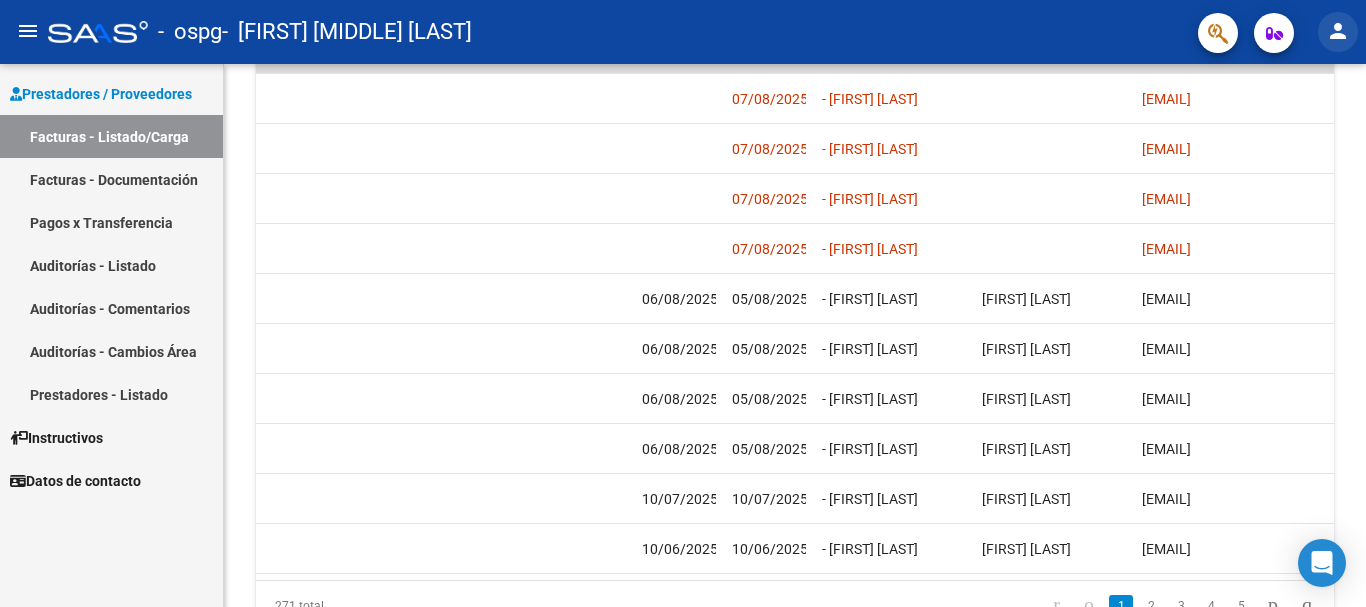 click on "person" 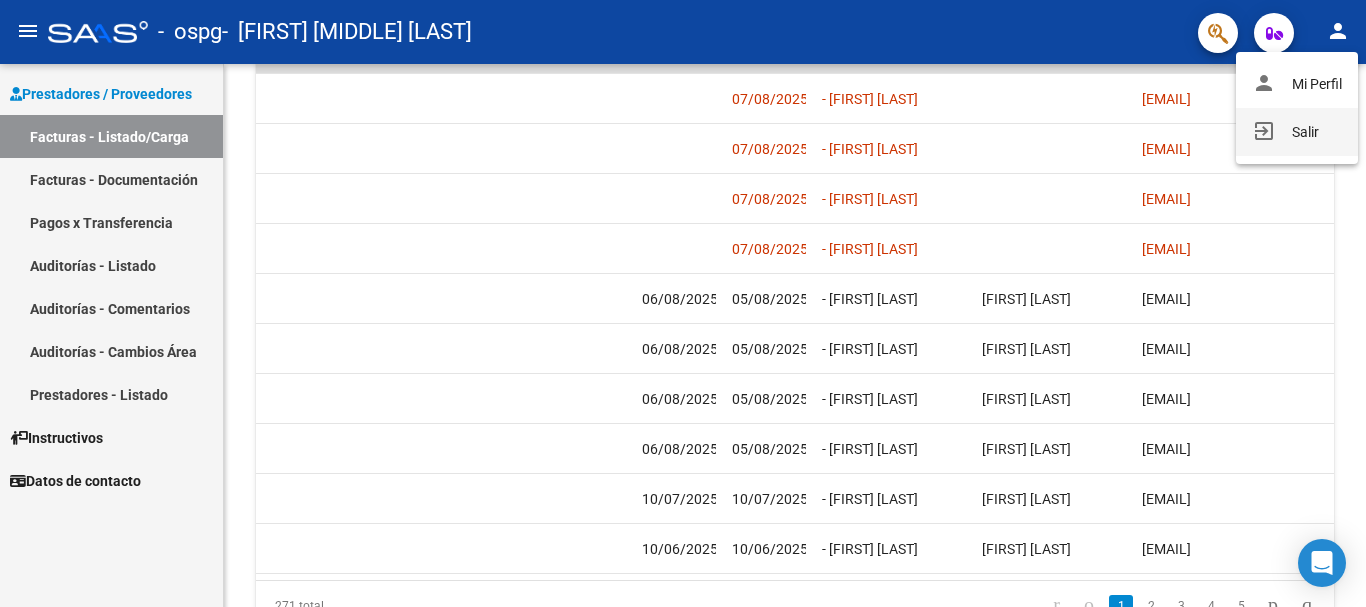 click on "exit_to_app  Salir" at bounding box center [1297, 132] 